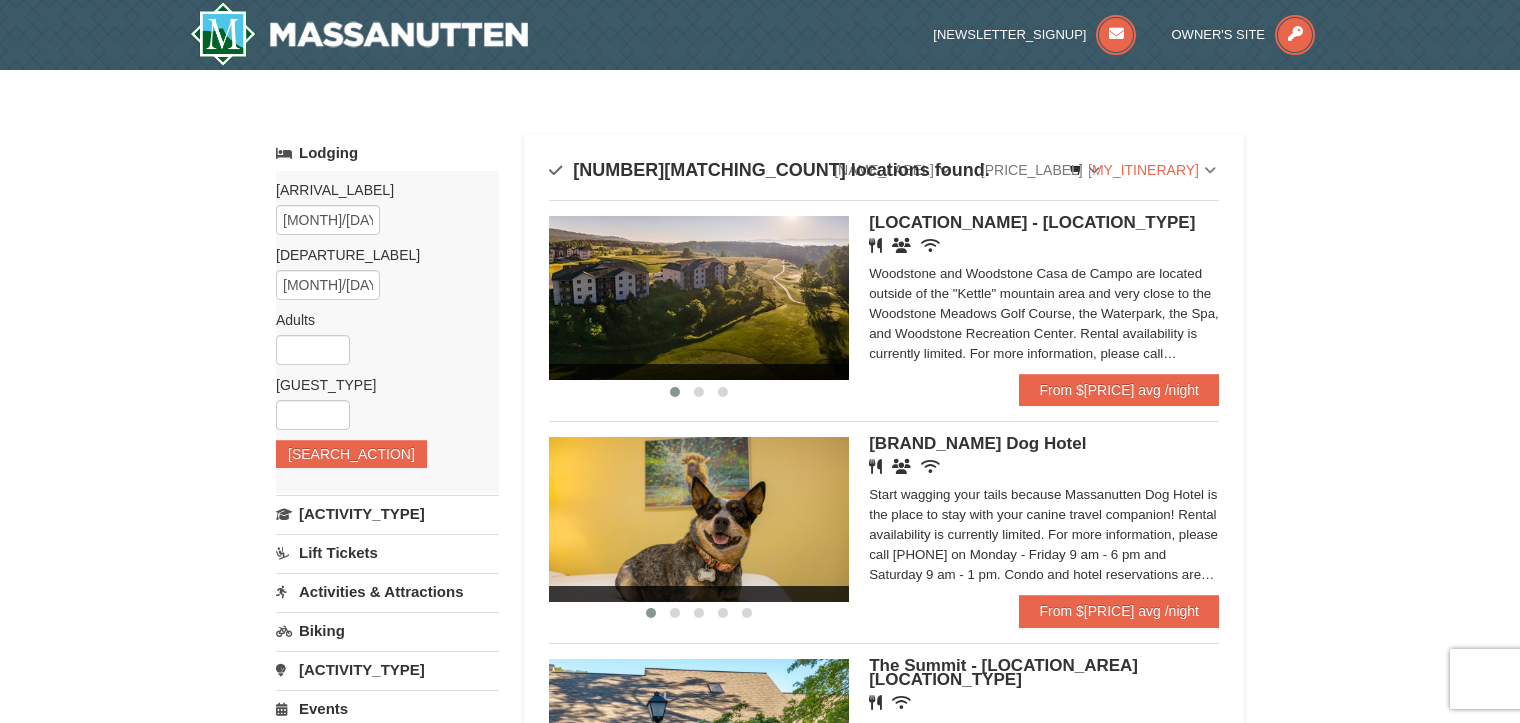 scroll, scrollTop: 0, scrollLeft: 0, axis: both 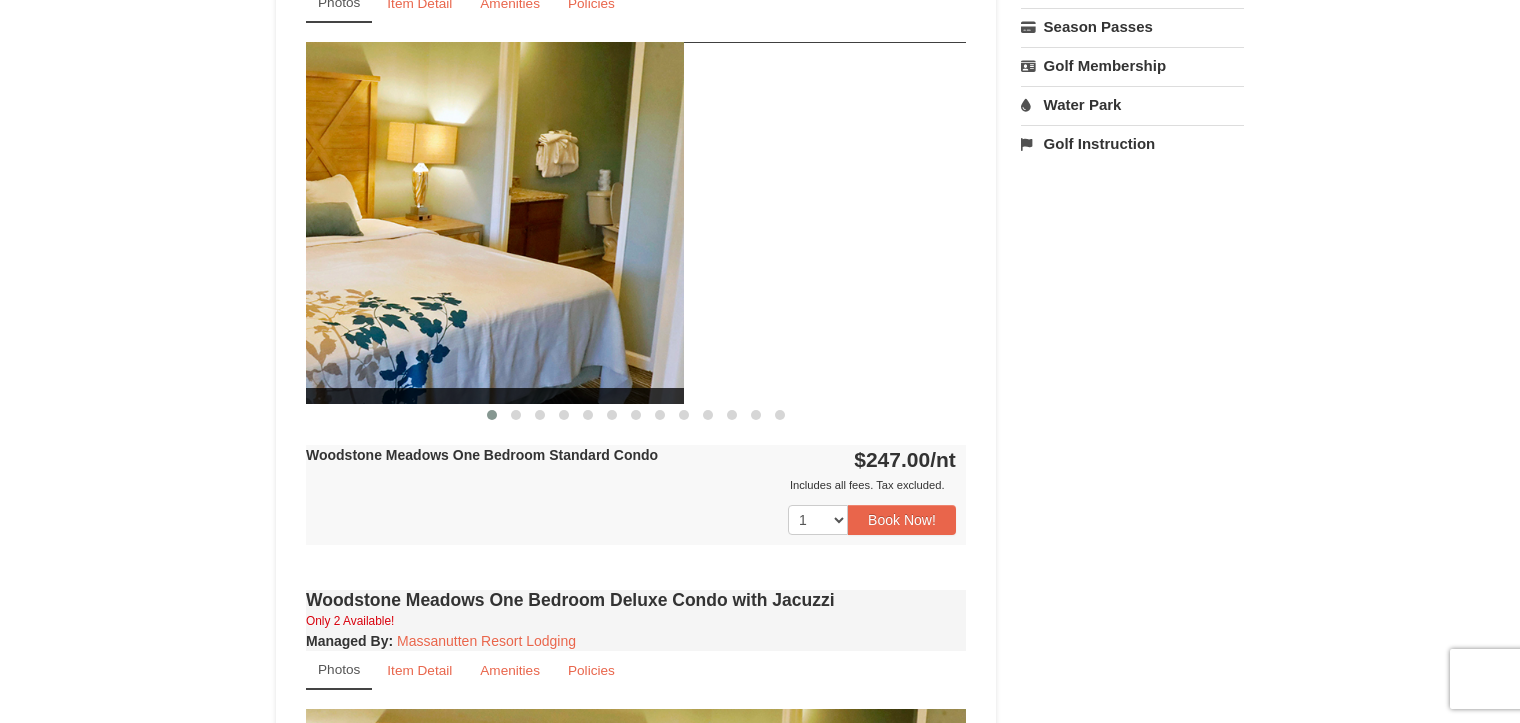 drag, startPoint x: 904, startPoint y: 238, endPoint x: 568, endPoint y: 250, distance: 336.2142 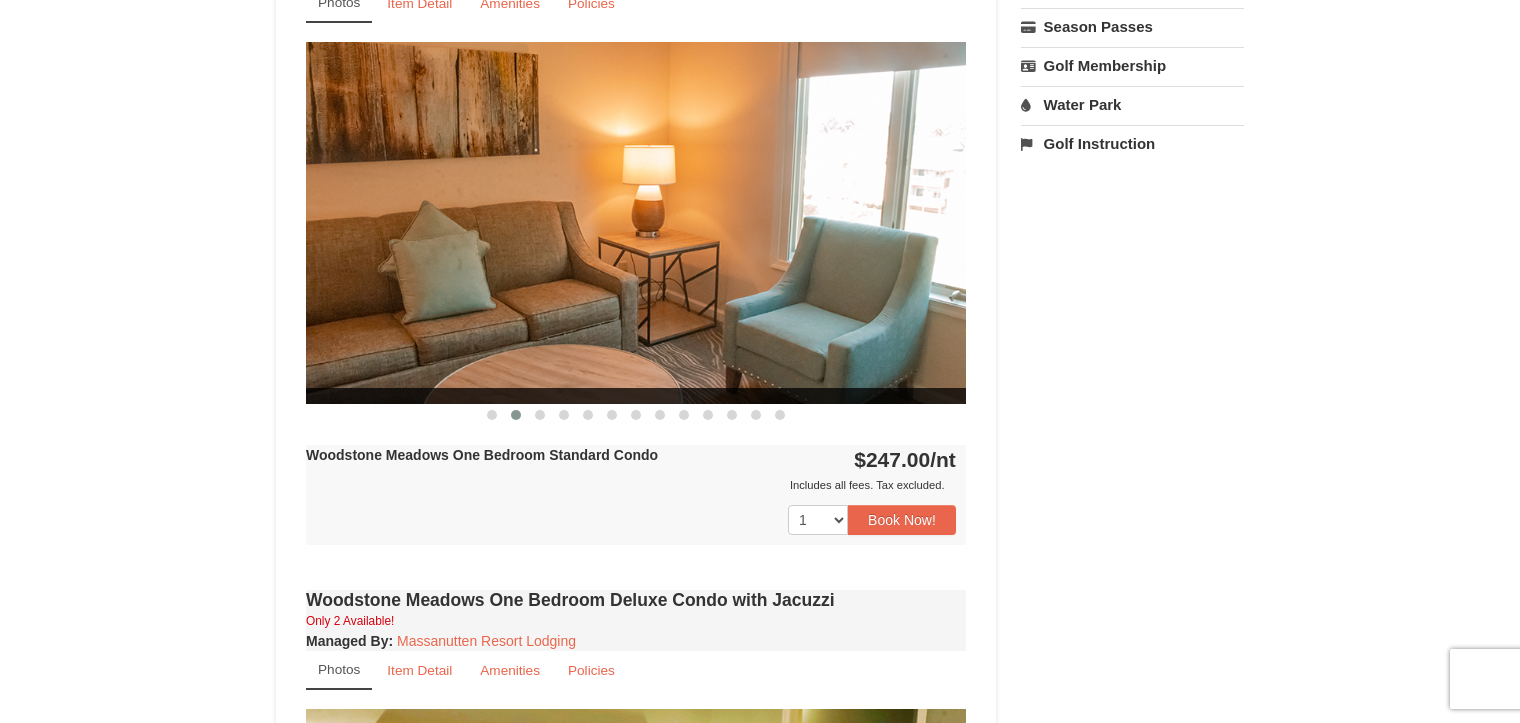 drag, startPoint x: 760, startPoint y: 237, endPoint x: 515, endPoint y: 243, distance: 245.07346 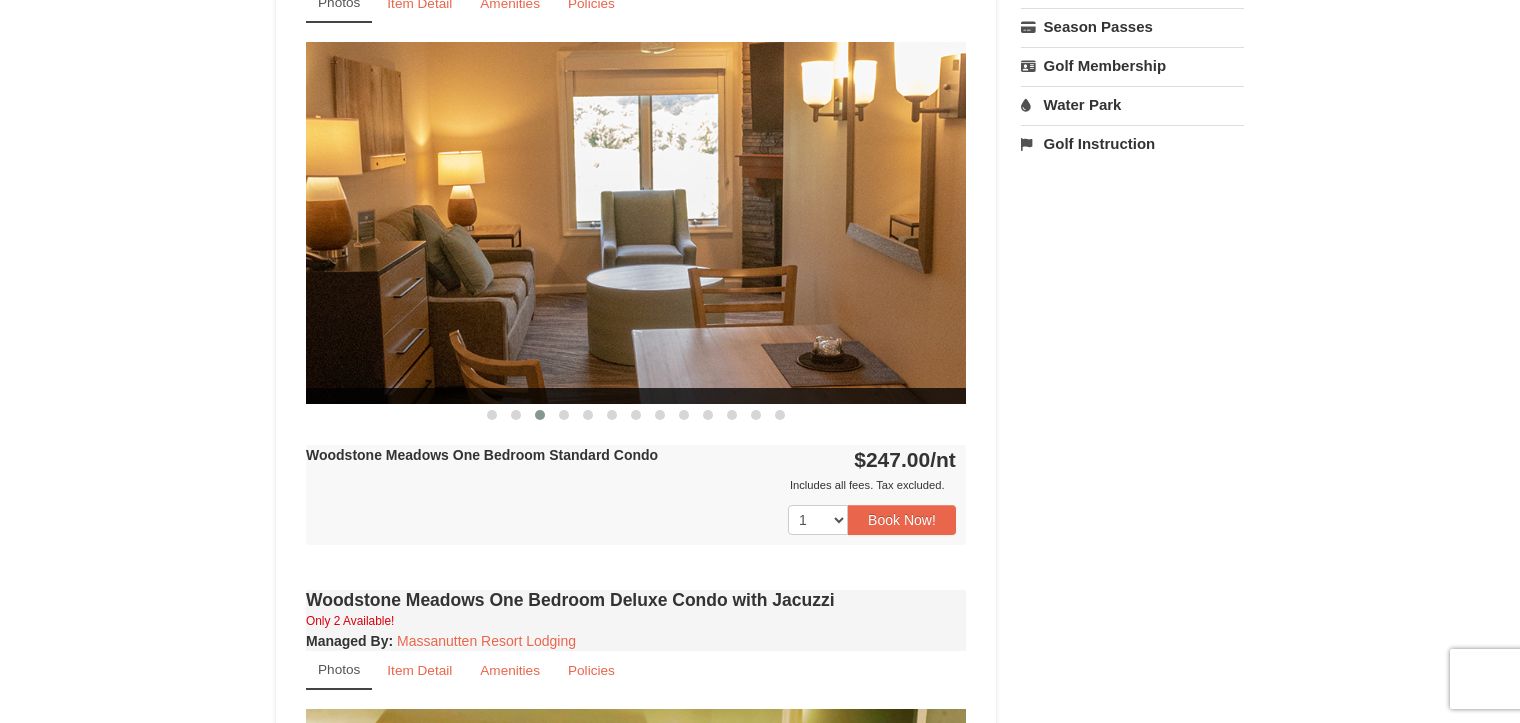 drag, startPoint x: 860, startPoint y: 204, endPoint x: 501, endPoint y: 220, distance: 359.35638 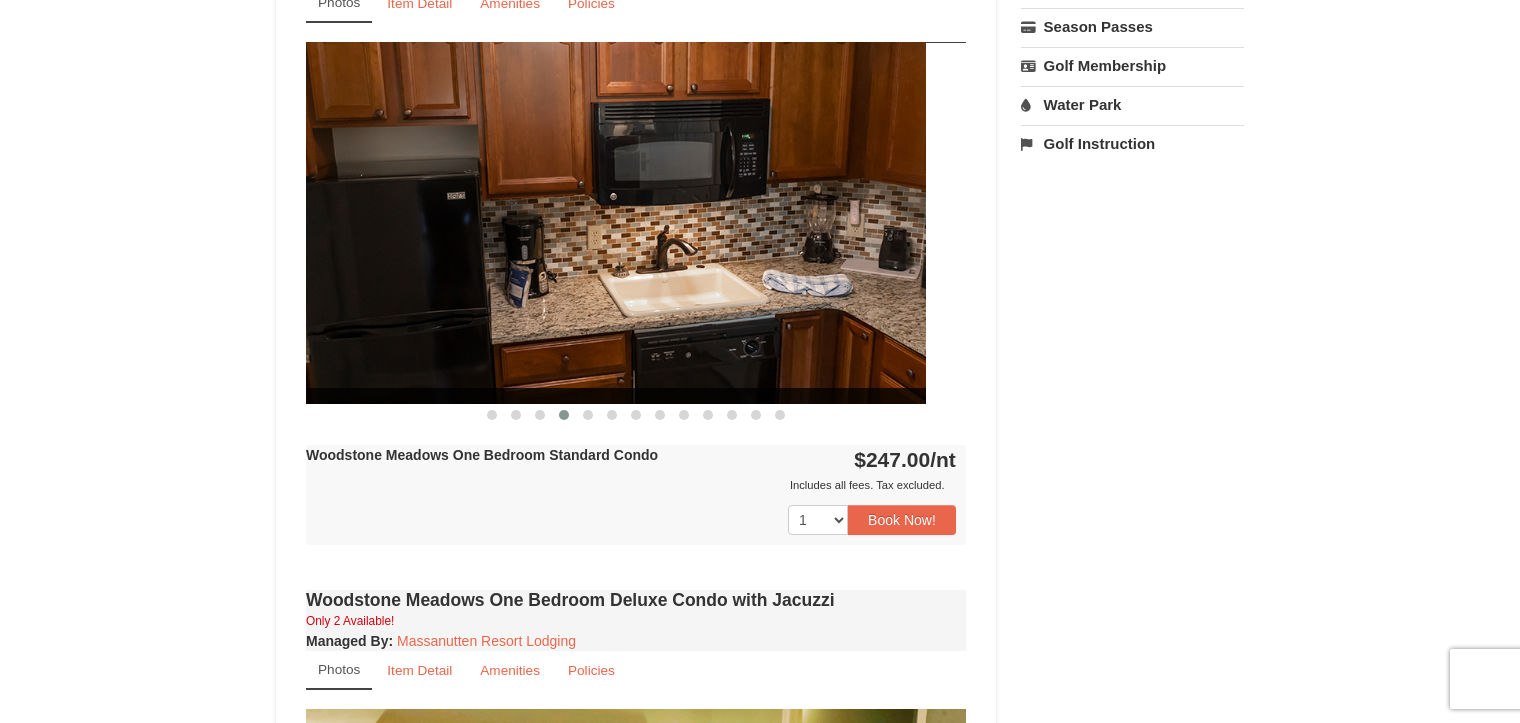 drag, startPoint x: 820, startPoint y: 191, endPoint x: 520, endPoint y: 208, distance: 300.4813 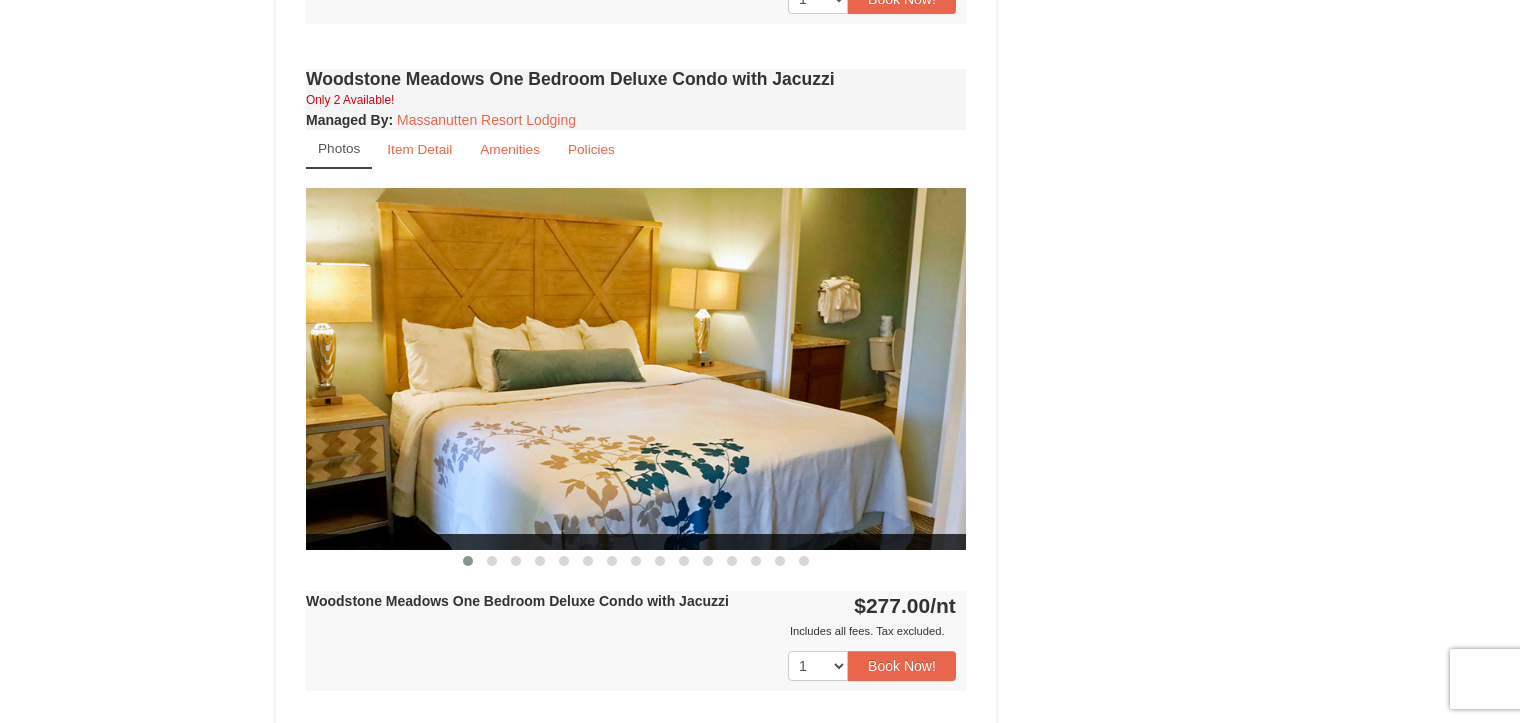 scroll, scrollTop: 1398, scrollLeft: 0, axis: vertical 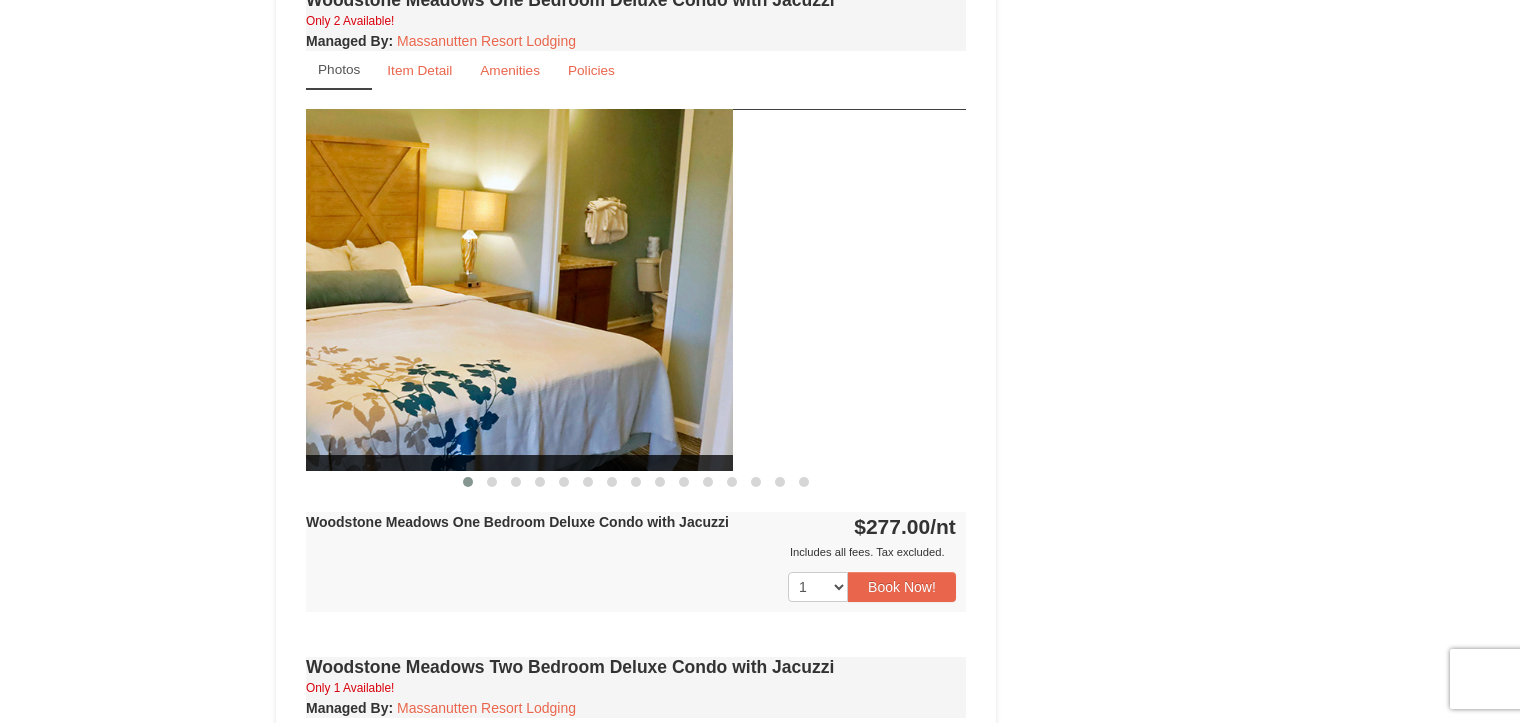 drag, startPoint x: 757, startPoint y: 307, endPoint x: 381, endPoint y: 313, distance: 376.04788 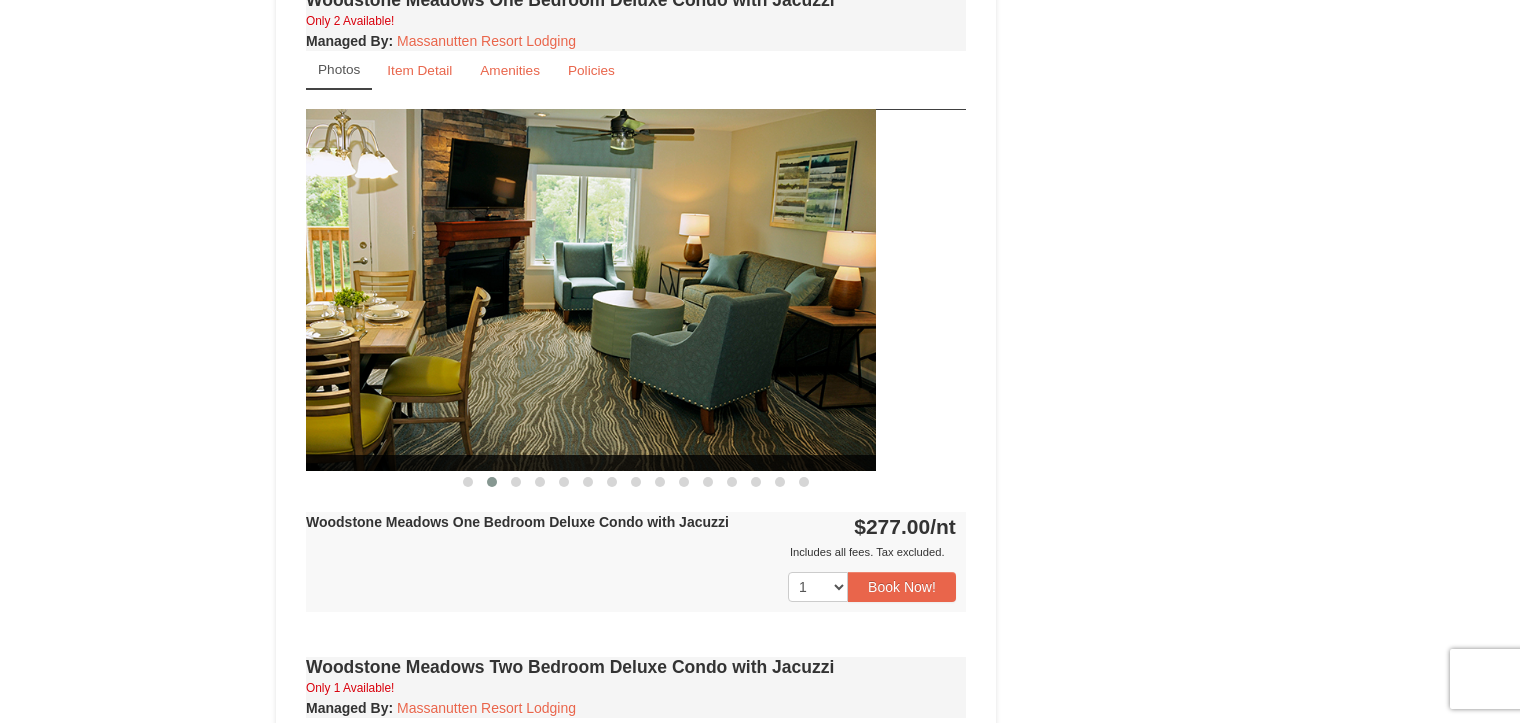 drag, startPoint x: 764, startPoint y: 284, endPoint x: 310, endPoint y: 303, distance: 454.3974 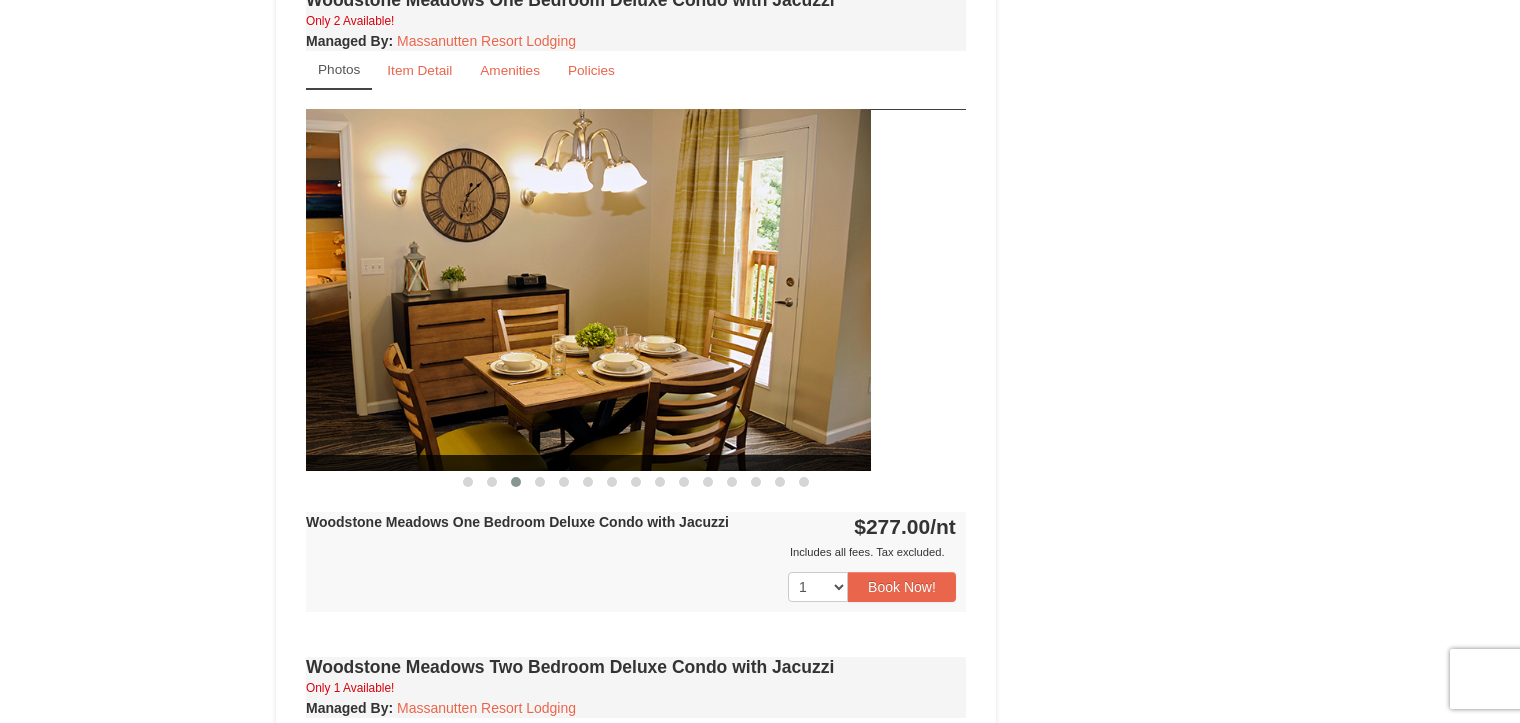 drag, startPoint x: 800, startPoint y: 284, endPoint x: 374, endPoint y: 284, distance: 426 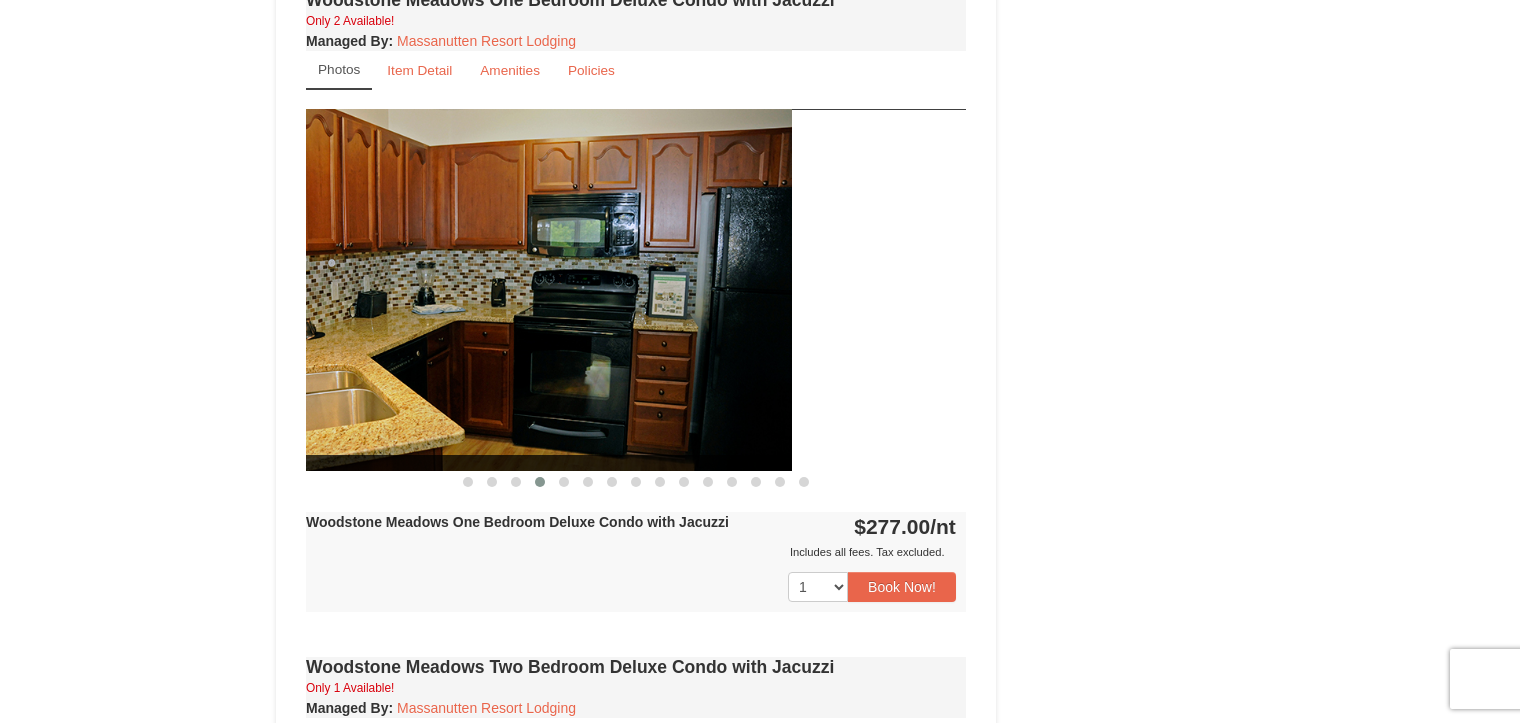 drag, startPoint x: 712, startPoint y: 323, endPoint x: 388, endPoint y: 325, distance: 324.00616 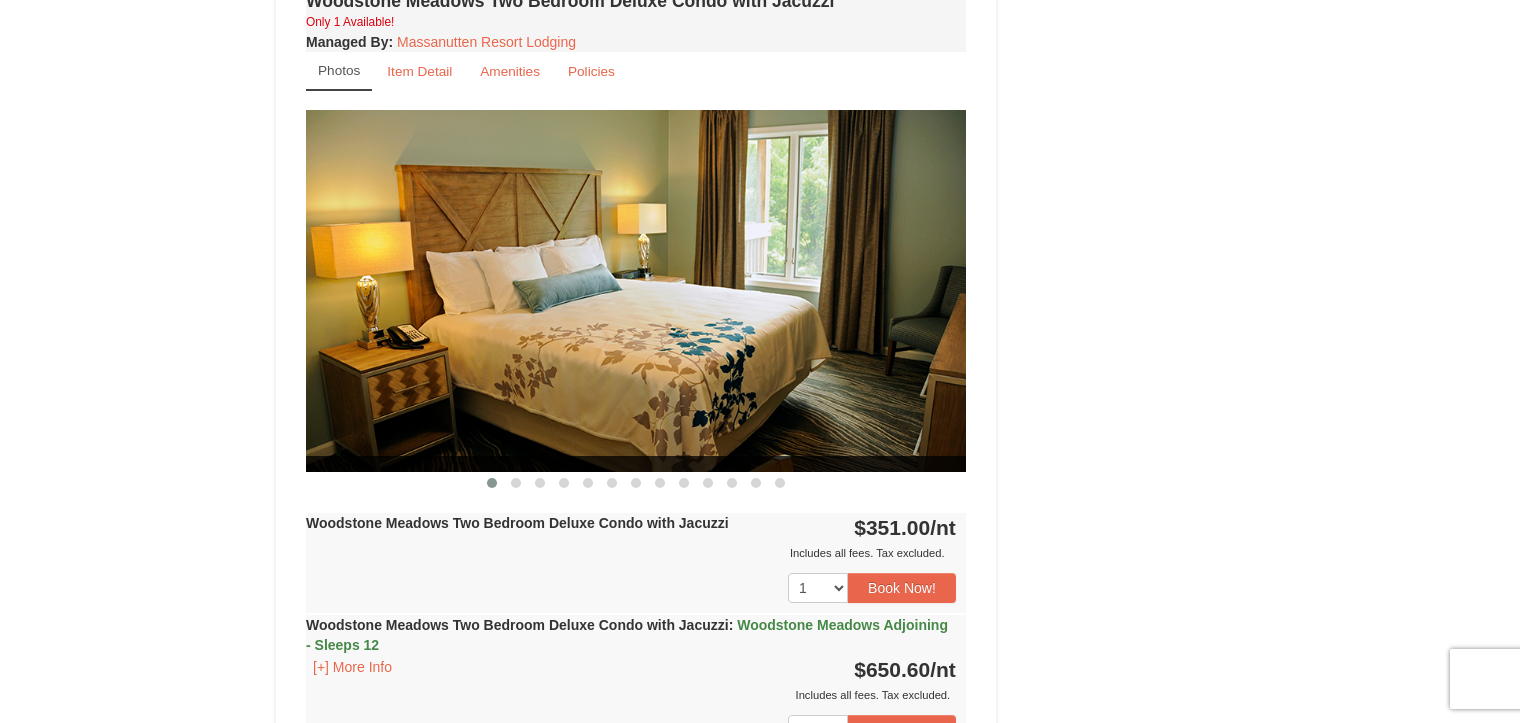 scroll, scrollTop: 2098, scrollLeft: 0, axis: vertical 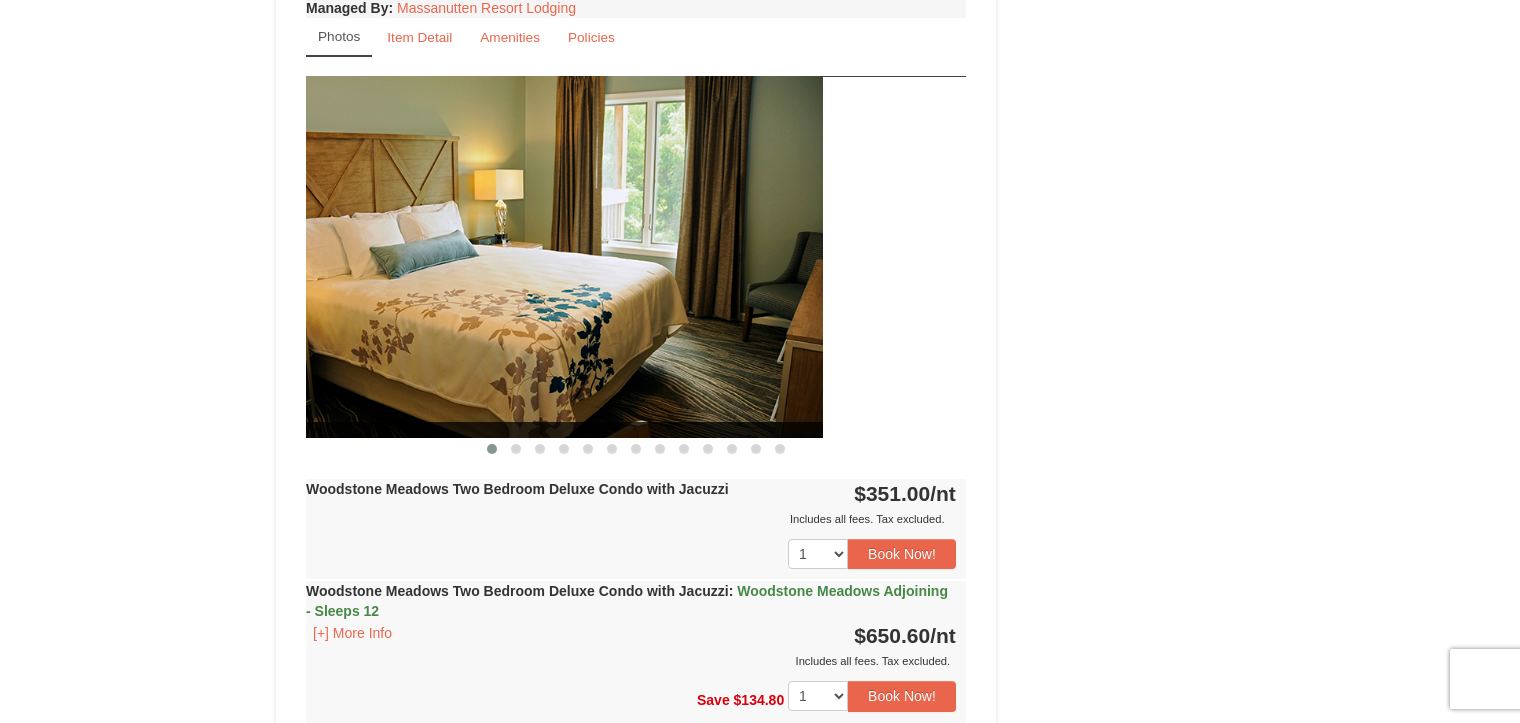 drag, startPoint x: 701, startPoint y: 264, endPoint x: 404, endPoint y: 267, distance: 297.01514 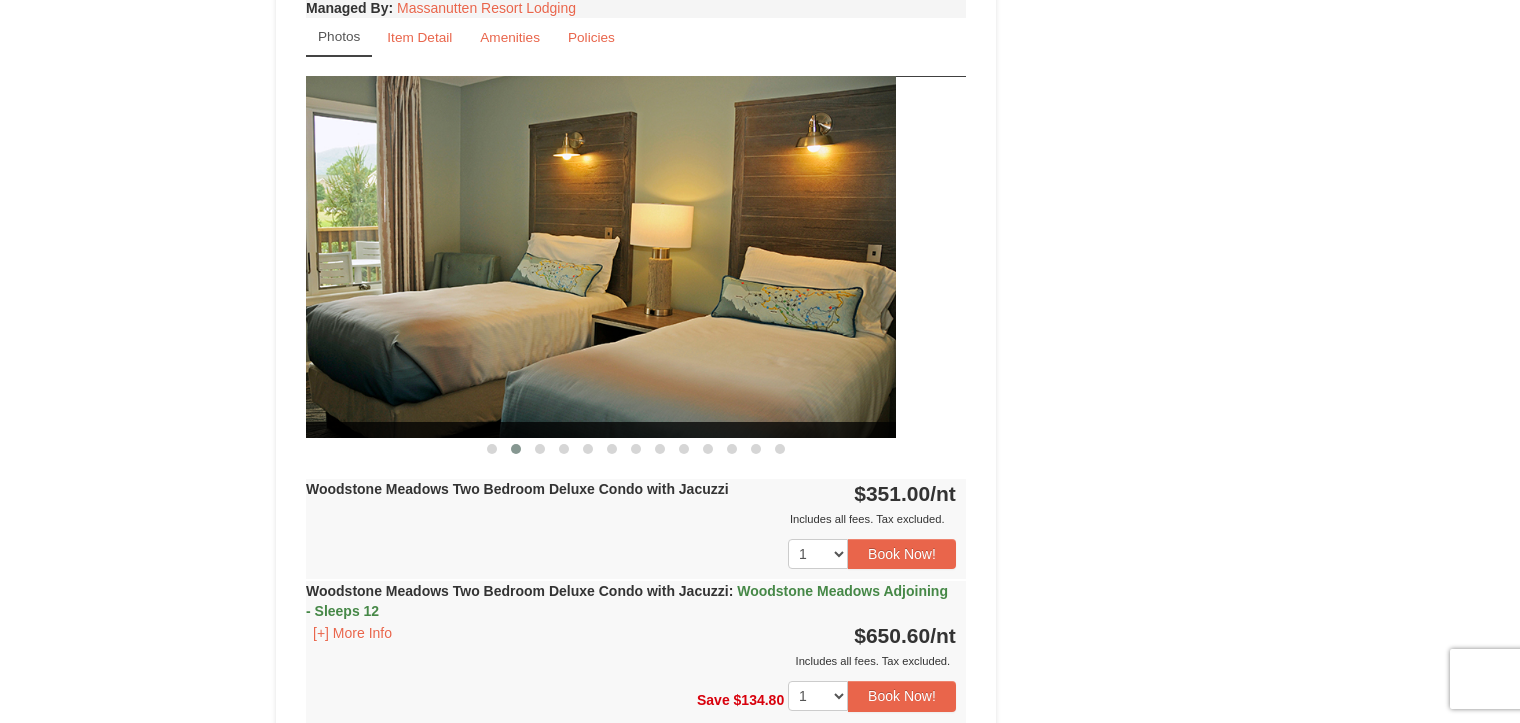 drag, startPoint x: 813, startPoint y: 253, endPoint x: 586, endPoint y: 255, distance: 227.0088 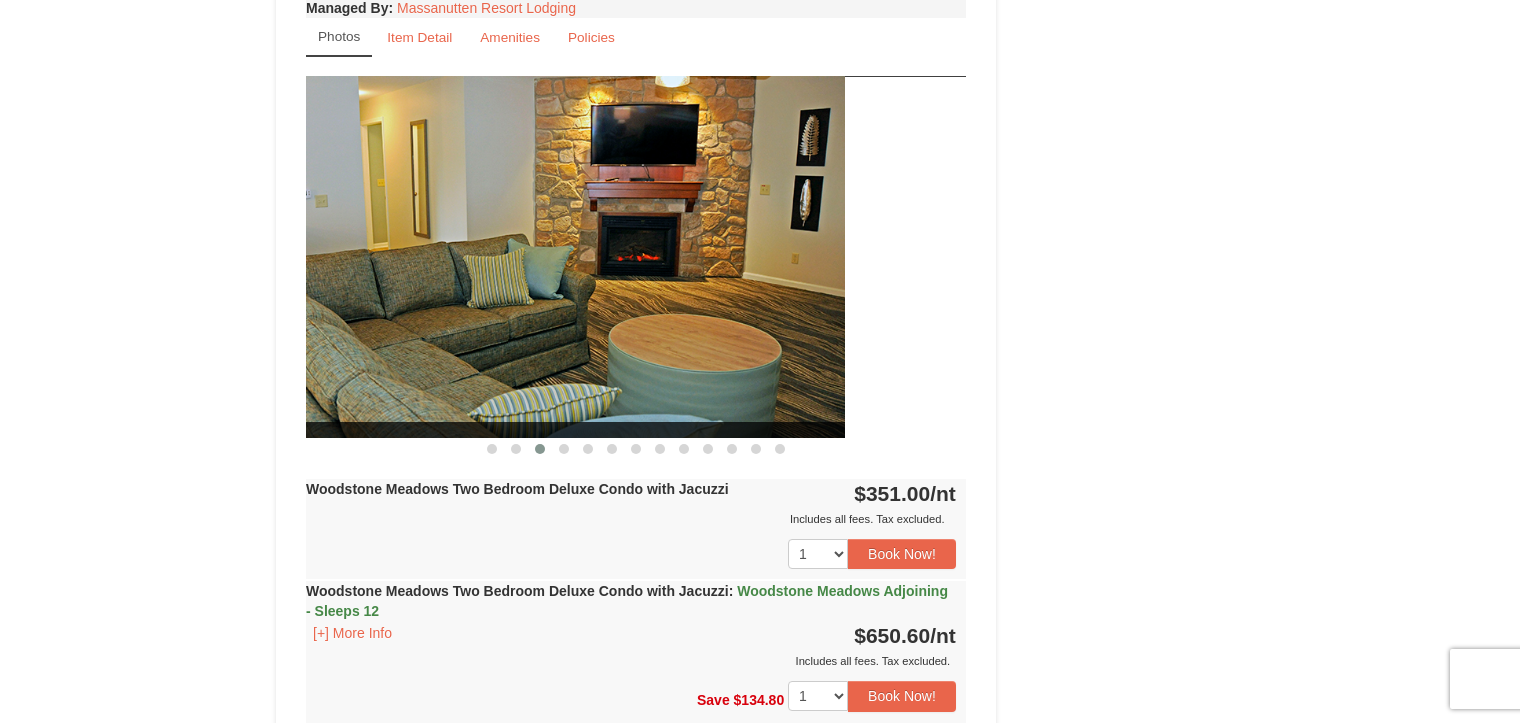 drag, startPoint x: 776, startPoint y: 269, endPoint x: 529, endPoint y: 287, distance: 247.655 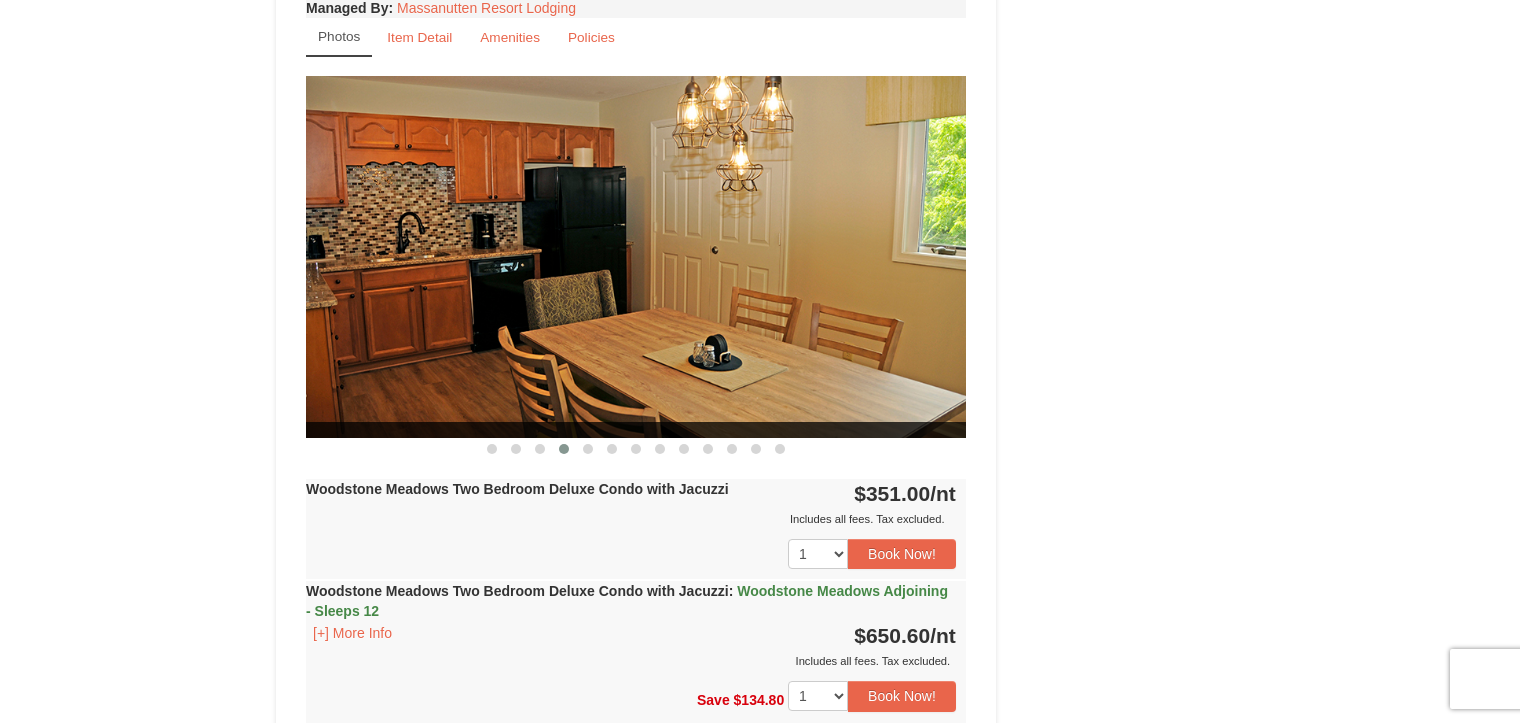 drag, startPoint x: 840, startPoint y: 261, endPoint x: 512, endPoint y: 263, distance: 328.0061 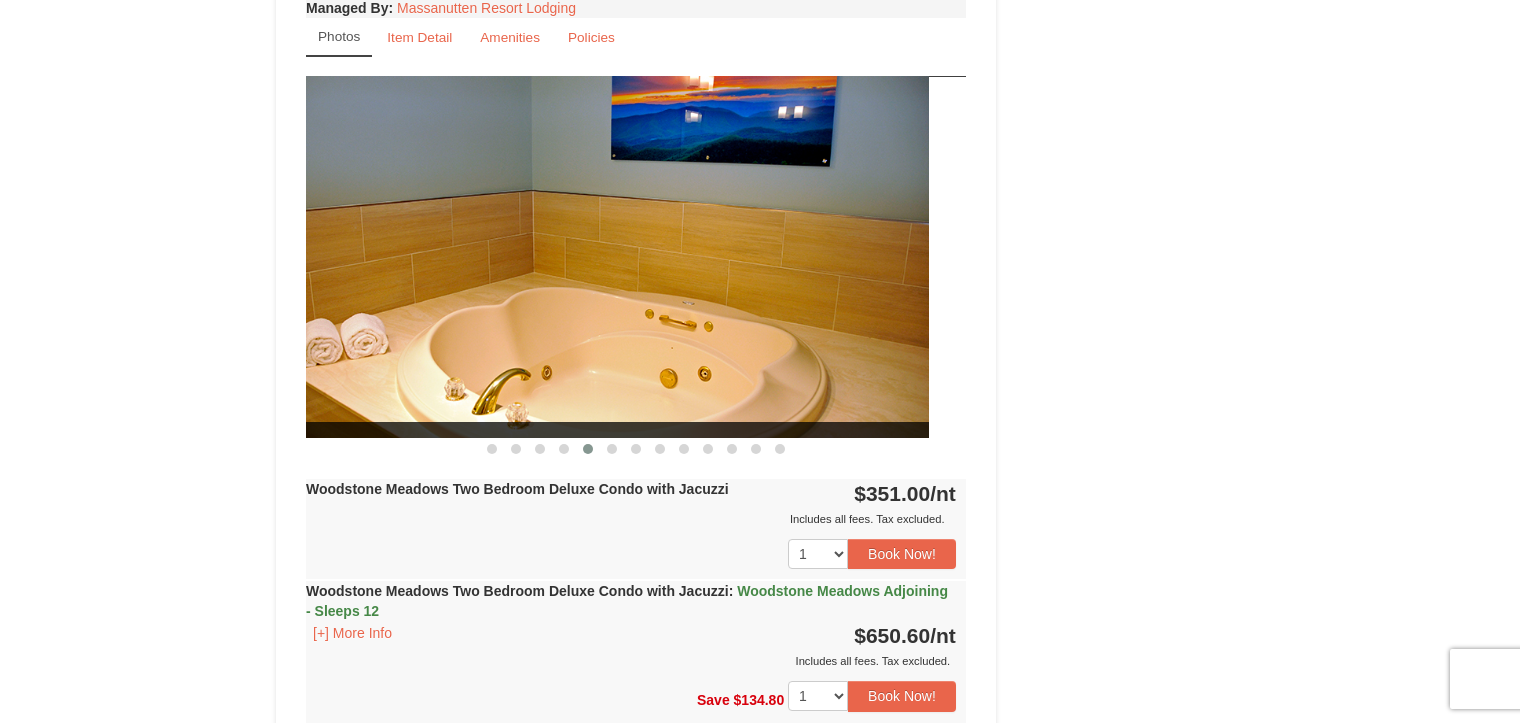 drag, startPoint x: 800, startPoint y: 246, endPoint x: 396, endPoint y: 257, distance: 404.14972 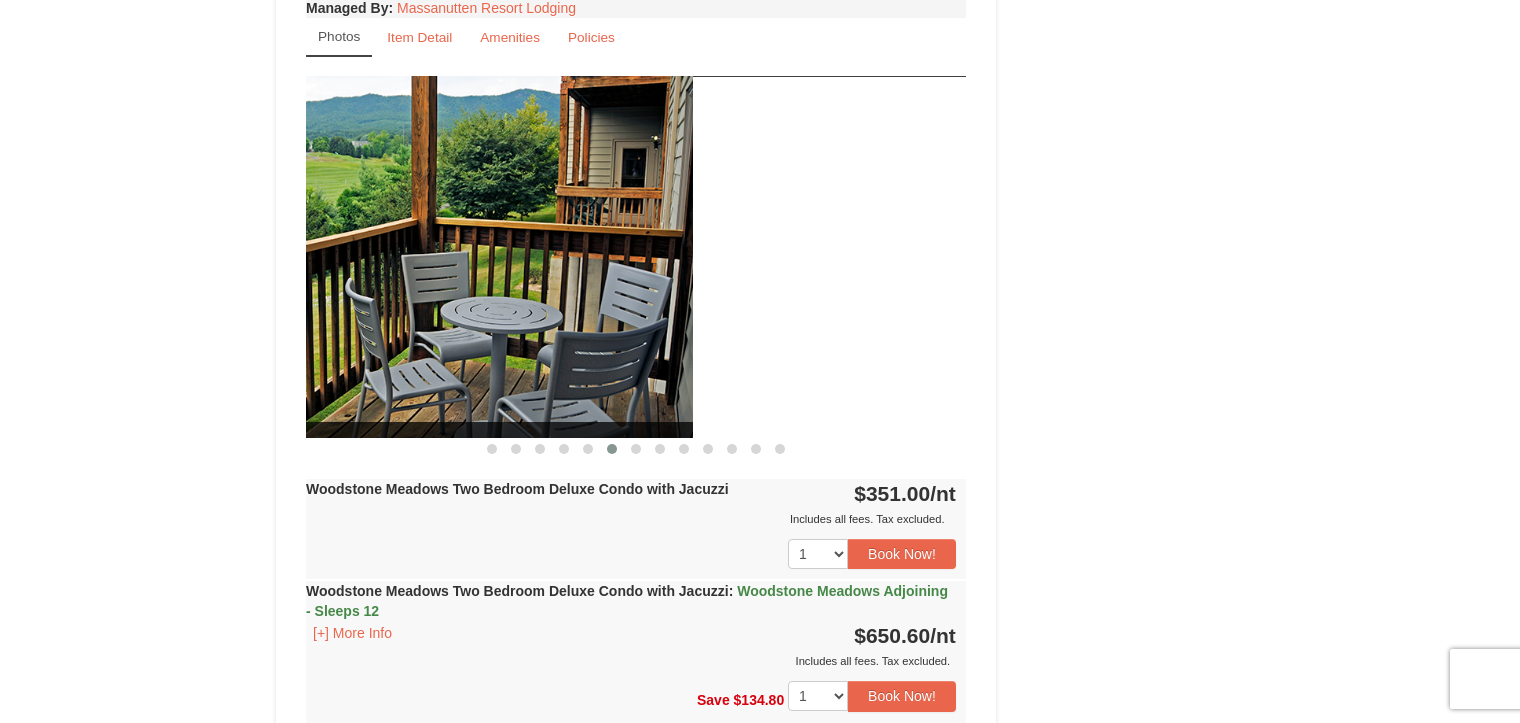drag, startPoint x: 804, startPoint y: 235, endPoint x: 415, endPoint y: 238, distance: 389.01157 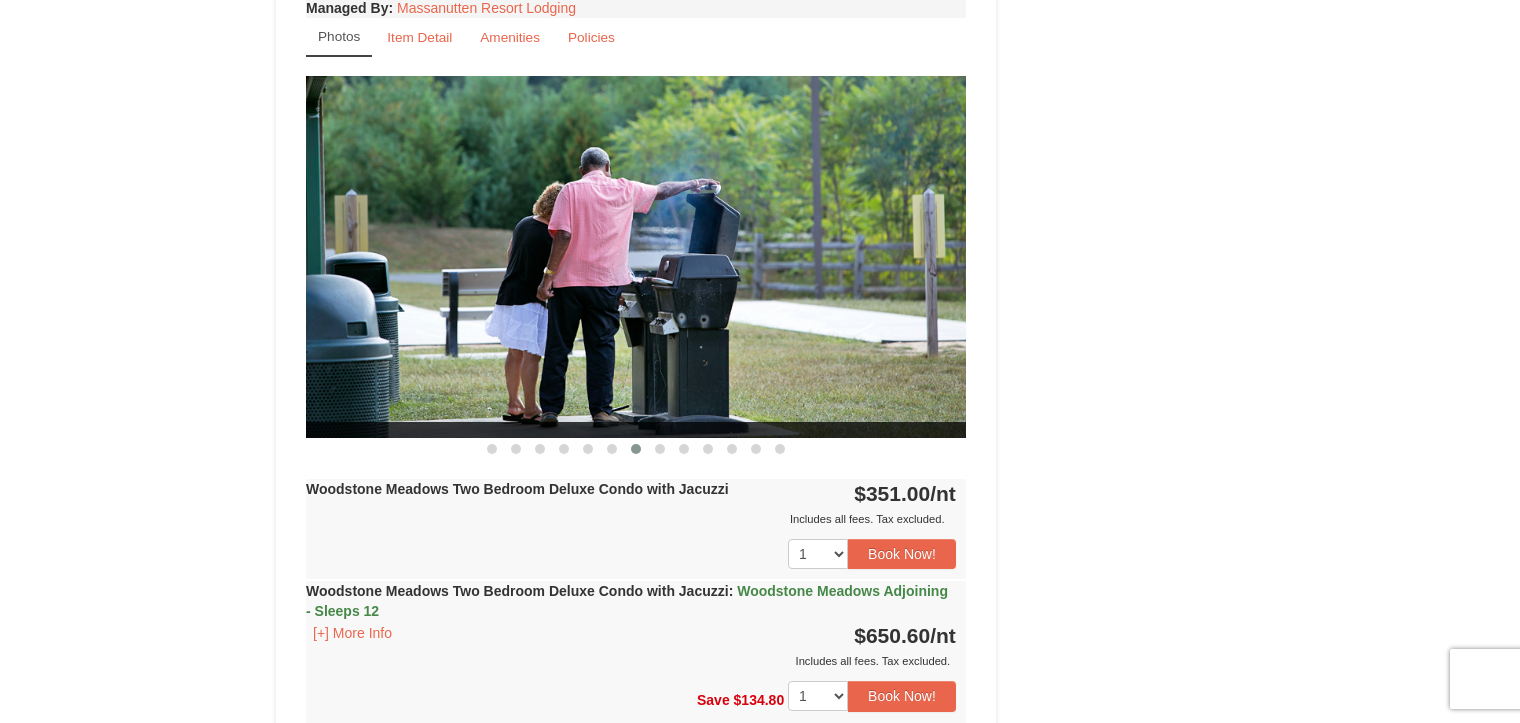 drag, startPoint x: 860, startPoint y: 225, endPoint x: 320, endPoint y: 255, distance: 540.8327 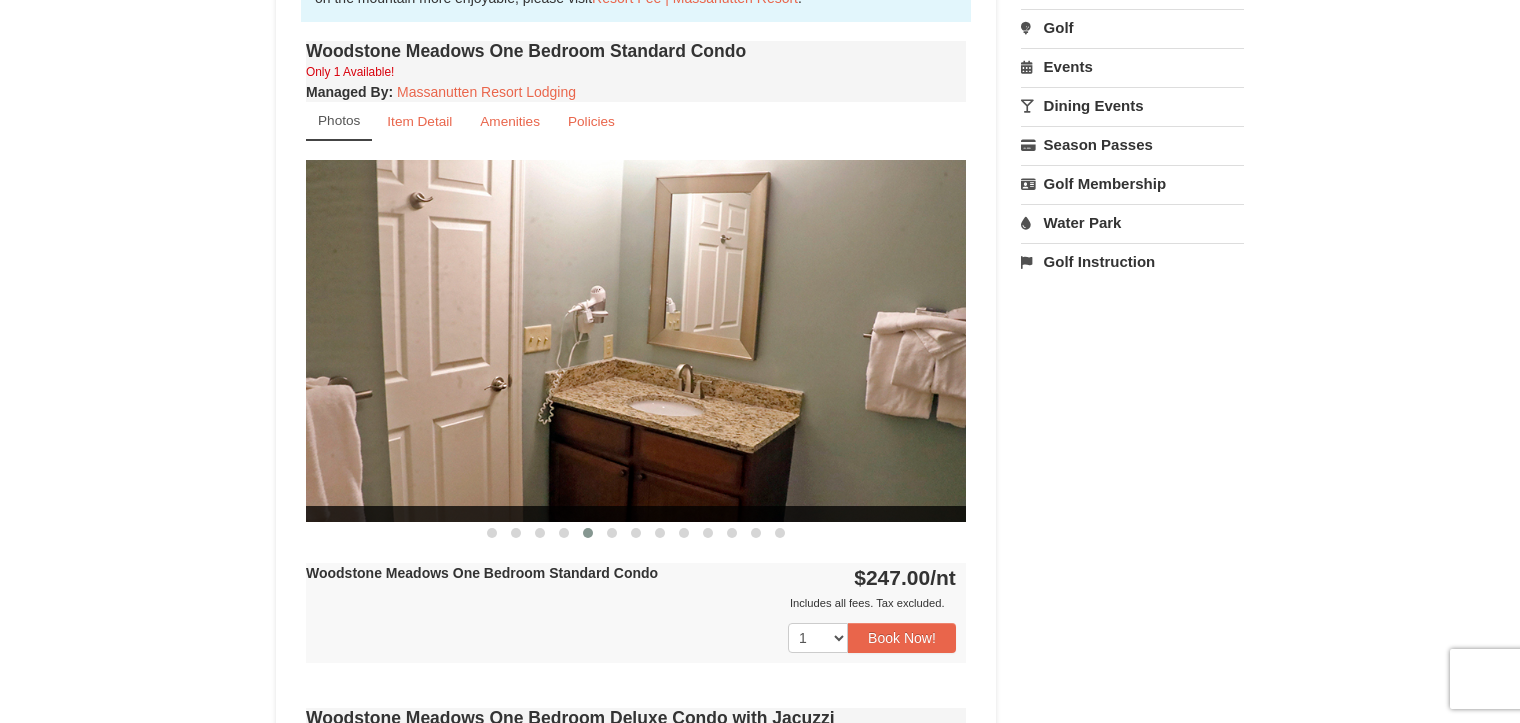 scroll, scrollTop: 800, scrollLeft: 0, axis: vertical 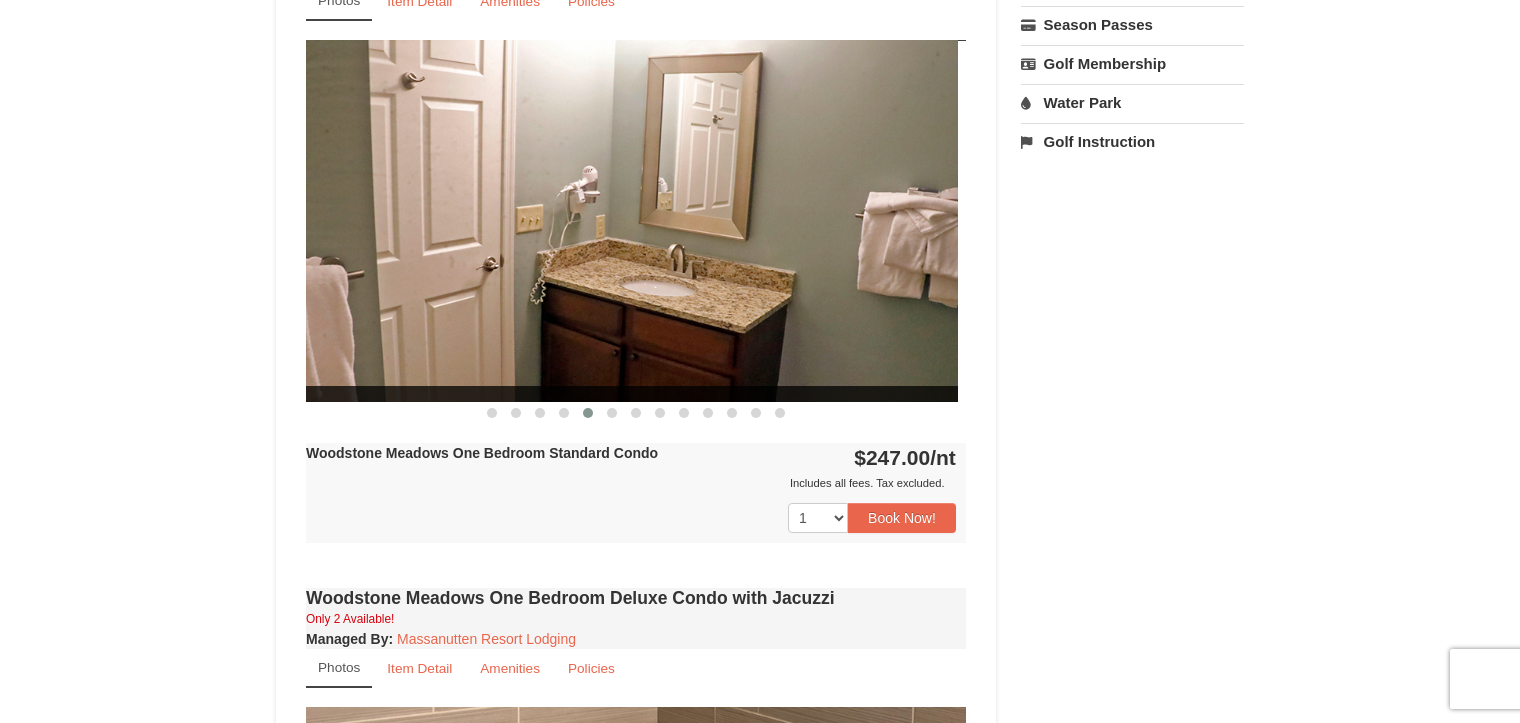 drag, startPoint x: 676, startPoint y: 231, endPoint x: 347, endPoint y: 256, distance: 329.9485 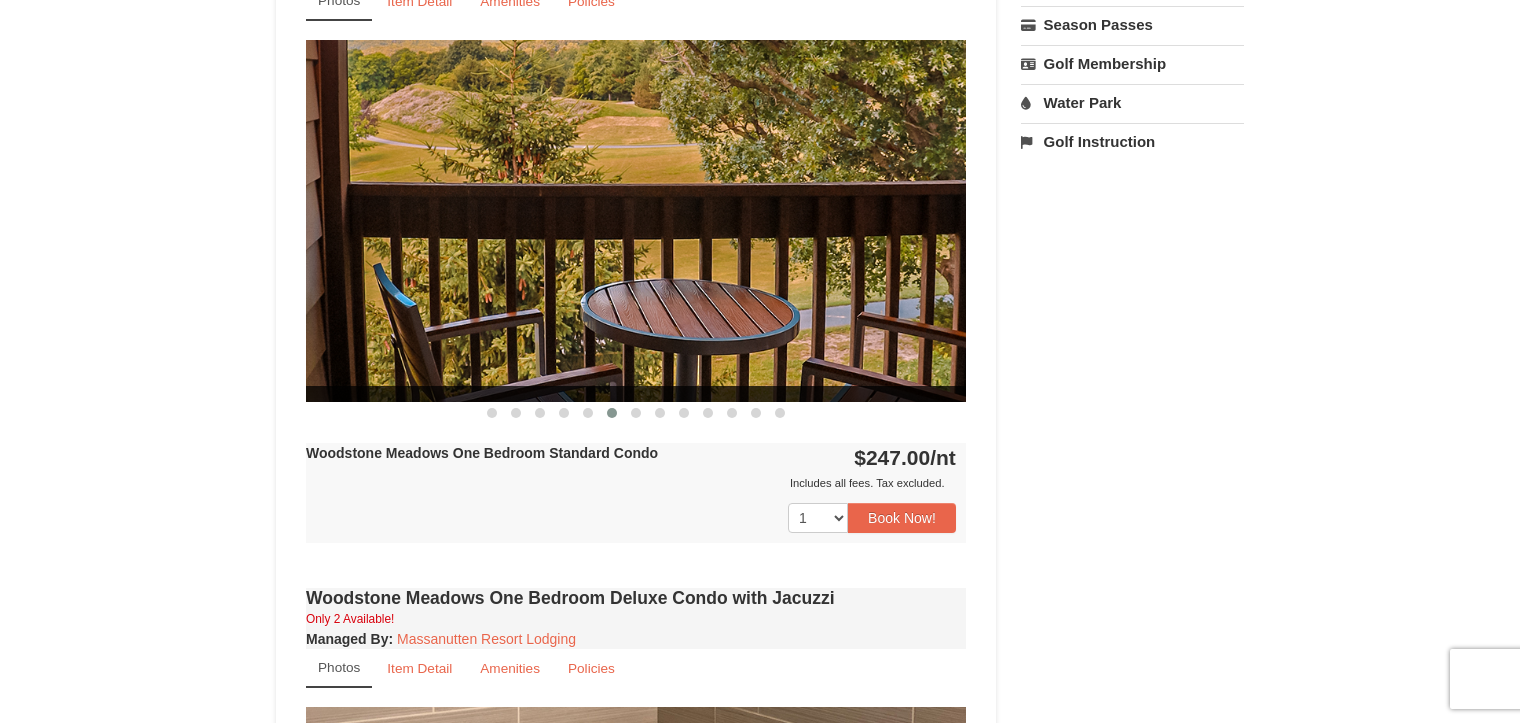 drag, startPoint x: 823, startPoint y: 235, endPoint x: 441, endPoint y: 252, distance: 382.37808 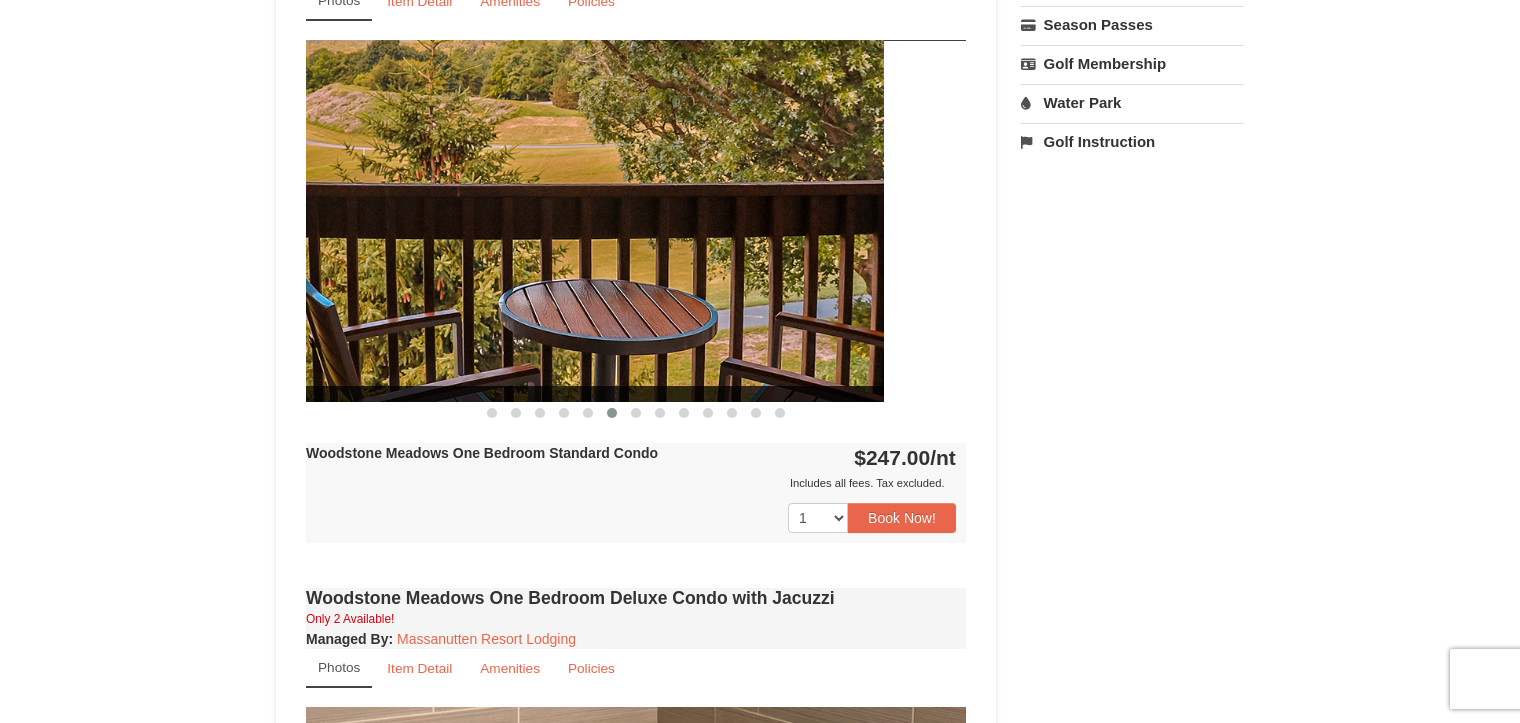 drag, startPoint x: 614, startPoint y: 243, endPoint x: 210, endPoint y: 248, distance: 404.03094 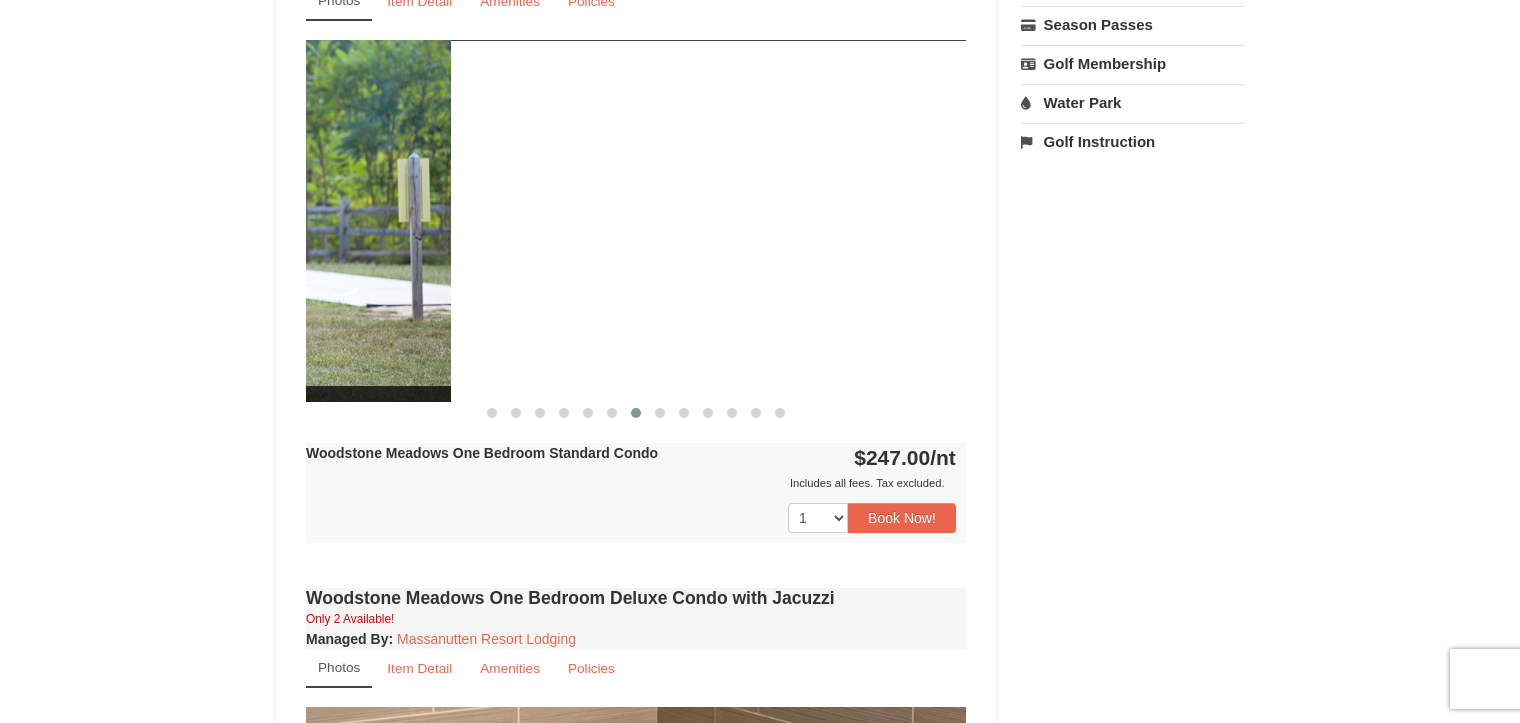 drag, startPoint x: 665, startPoint y: 231, endPoint x: 13, endPoint y: 233, distance: 652.00305 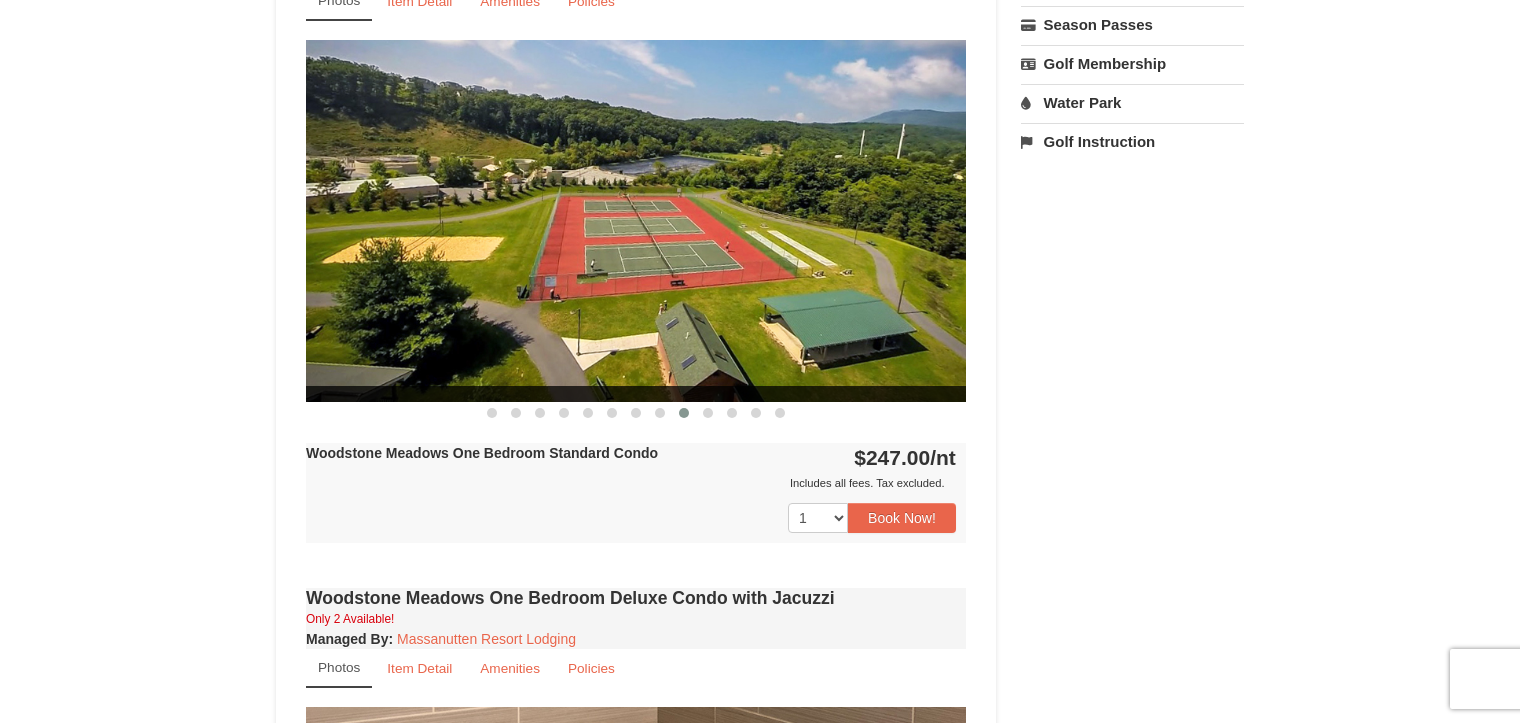 drag, startPoint x: 724, startPoint y: 238, endPoint x: 492, endPoint y: 241, distance: 232.0194 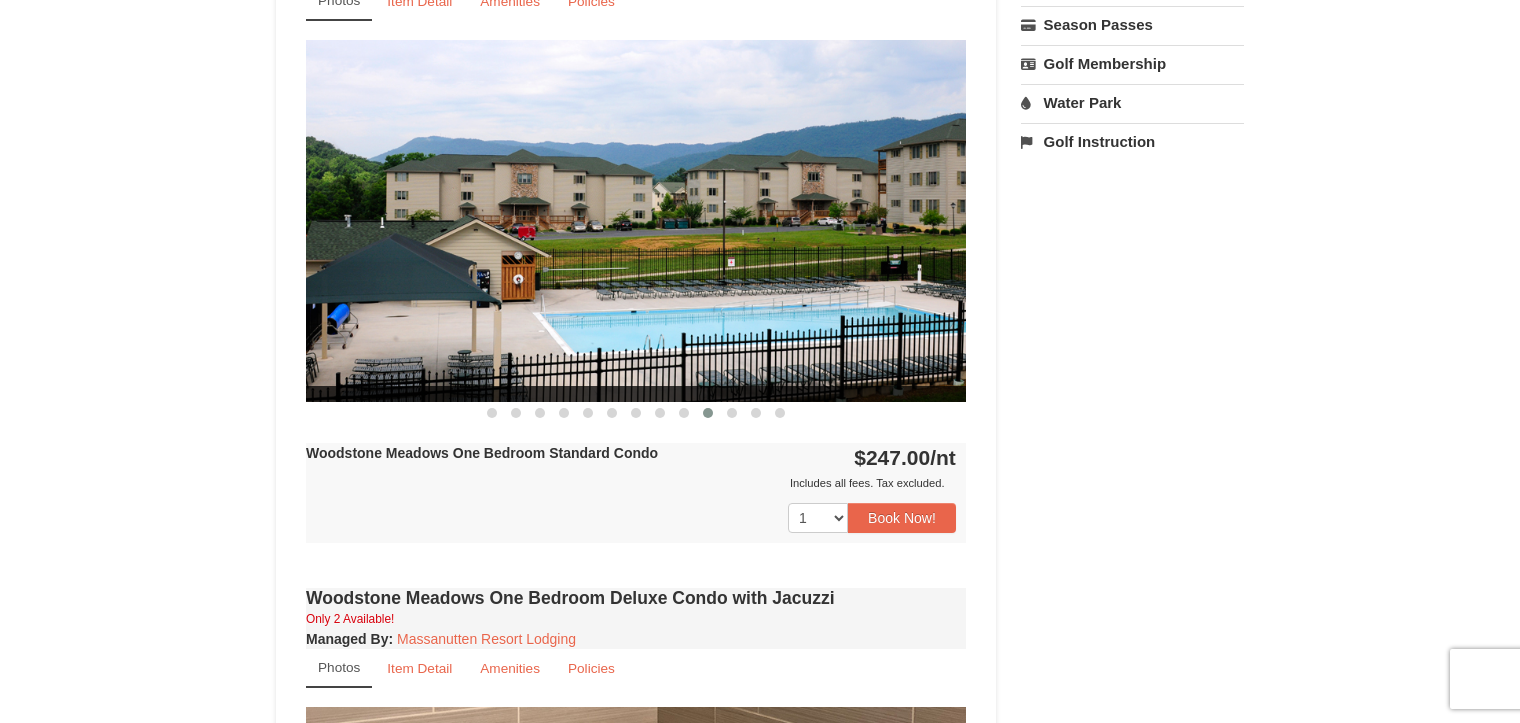 drag, startPoint x: 760, startPoint y: 234, endPoint x: 357, endPoint y: 255, distance: 403.54678 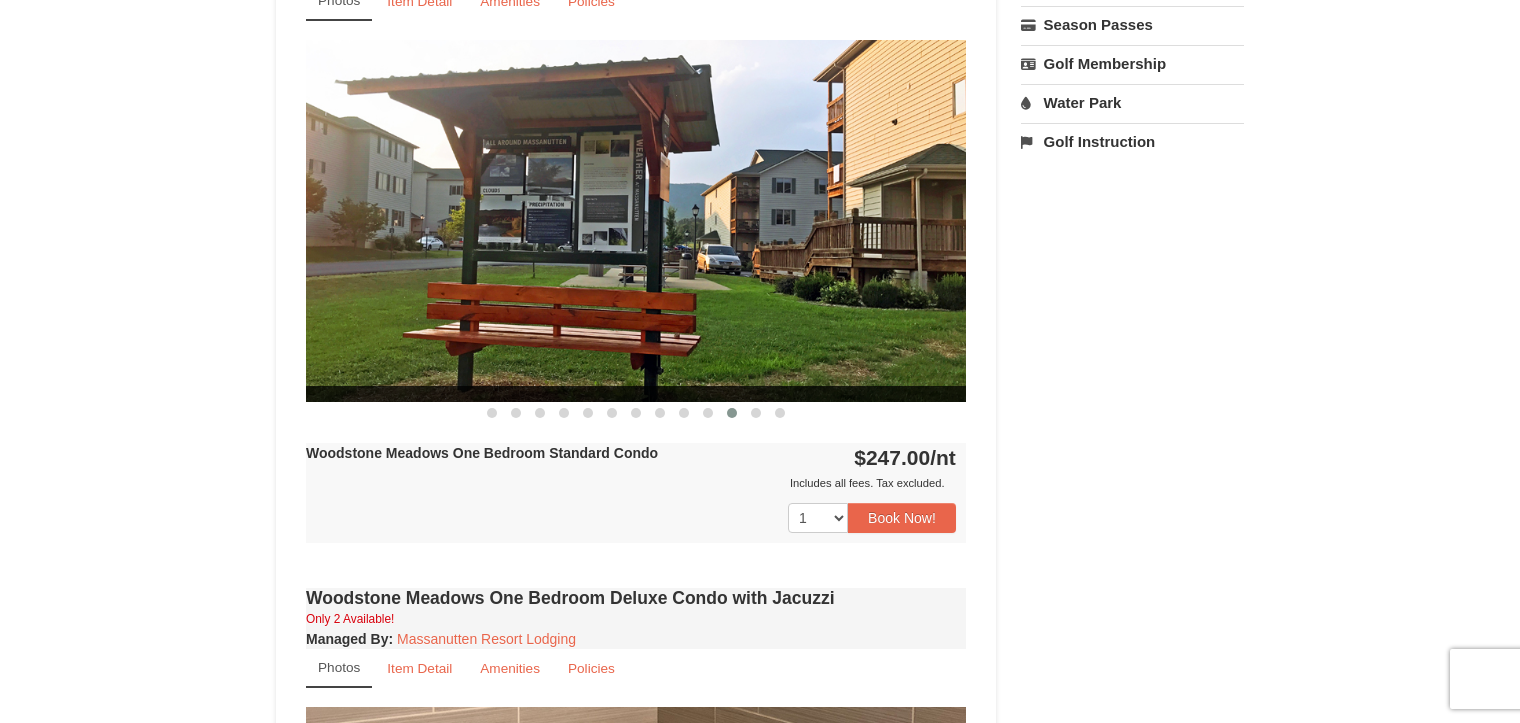 drag, startPoint x: 794, startPoint y: 247, endPoint x: 373, endPoint y: 251, distance: 421.019 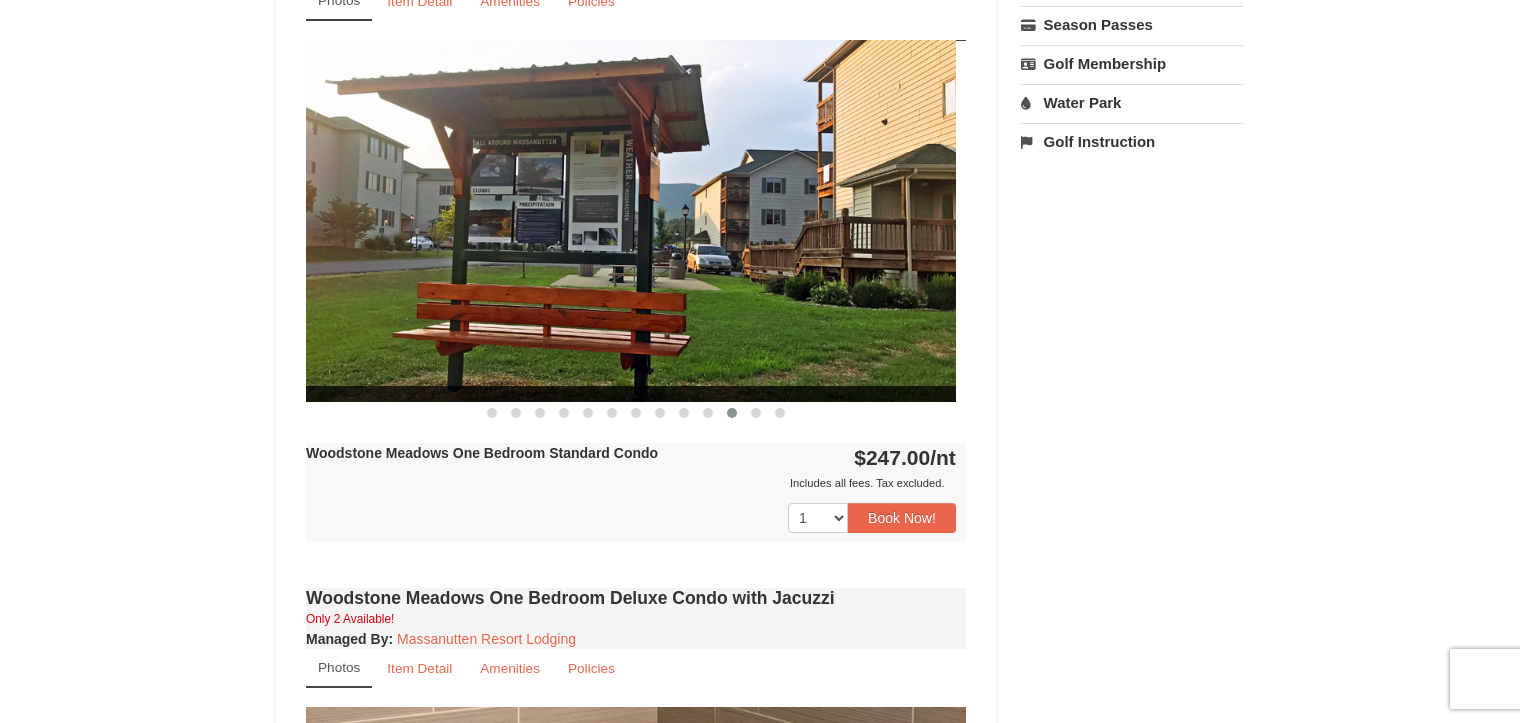 drag, startPoint x: 716, startPoint y: 237, endPoint x: 376, endPoint y: 239, distance: 340.0059 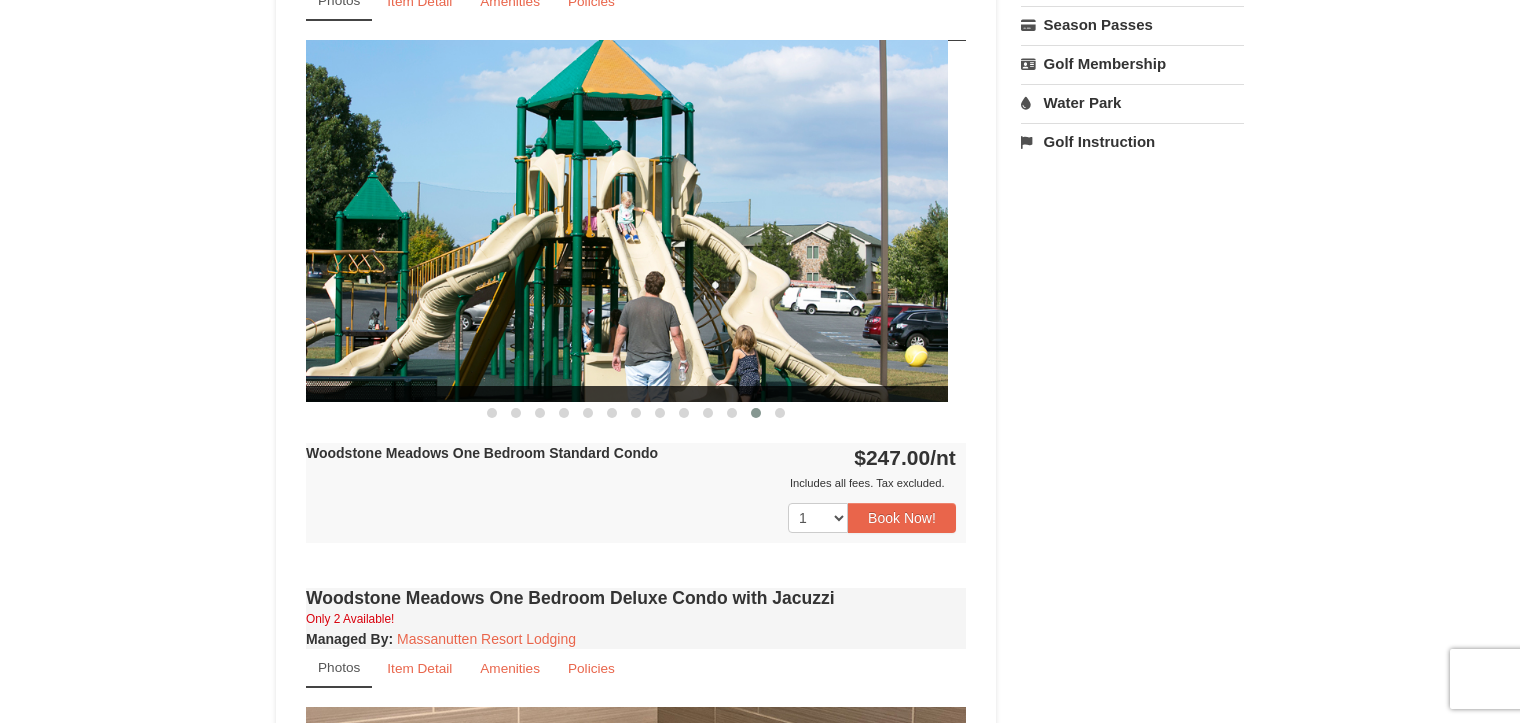 drag, startPoint x: 777, startPoint y: 227, endPoint x: 357, endPoint y: 232, distance: 420.02975 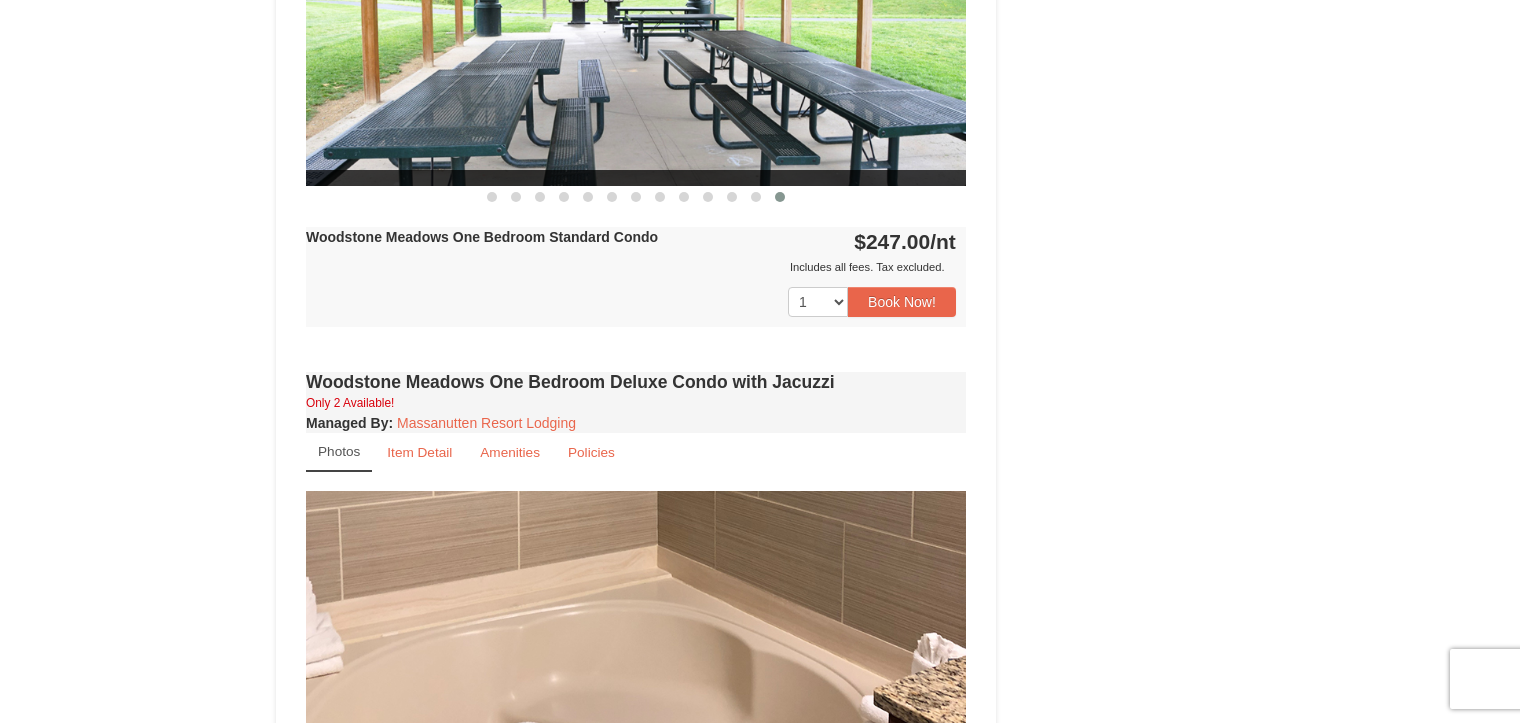 scroll, scrollTop: 800, scrollLeft: 0, axis: vertical 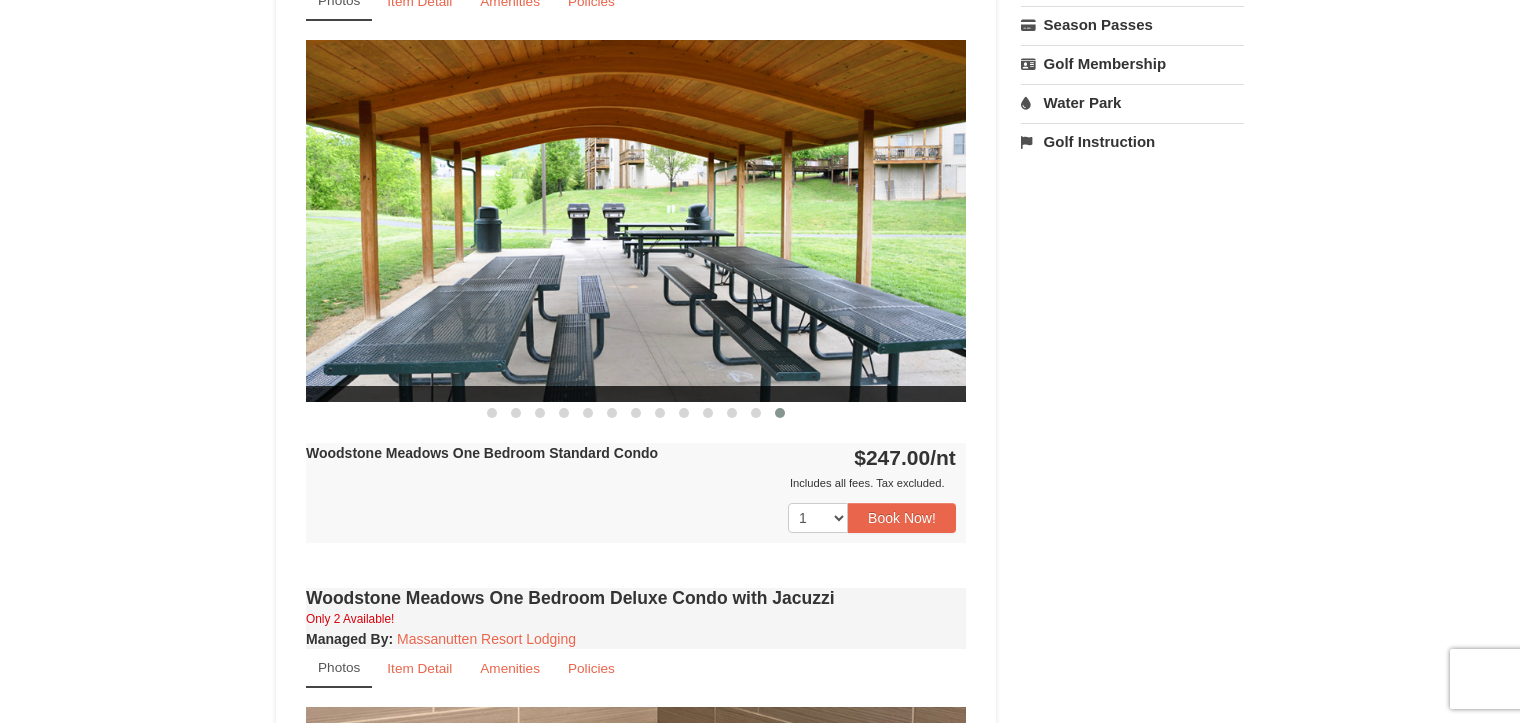 drag, startPoint x: 536, startPoint y: 234, endPoint x: 880, endPoint y: 231, distance: 344.0131 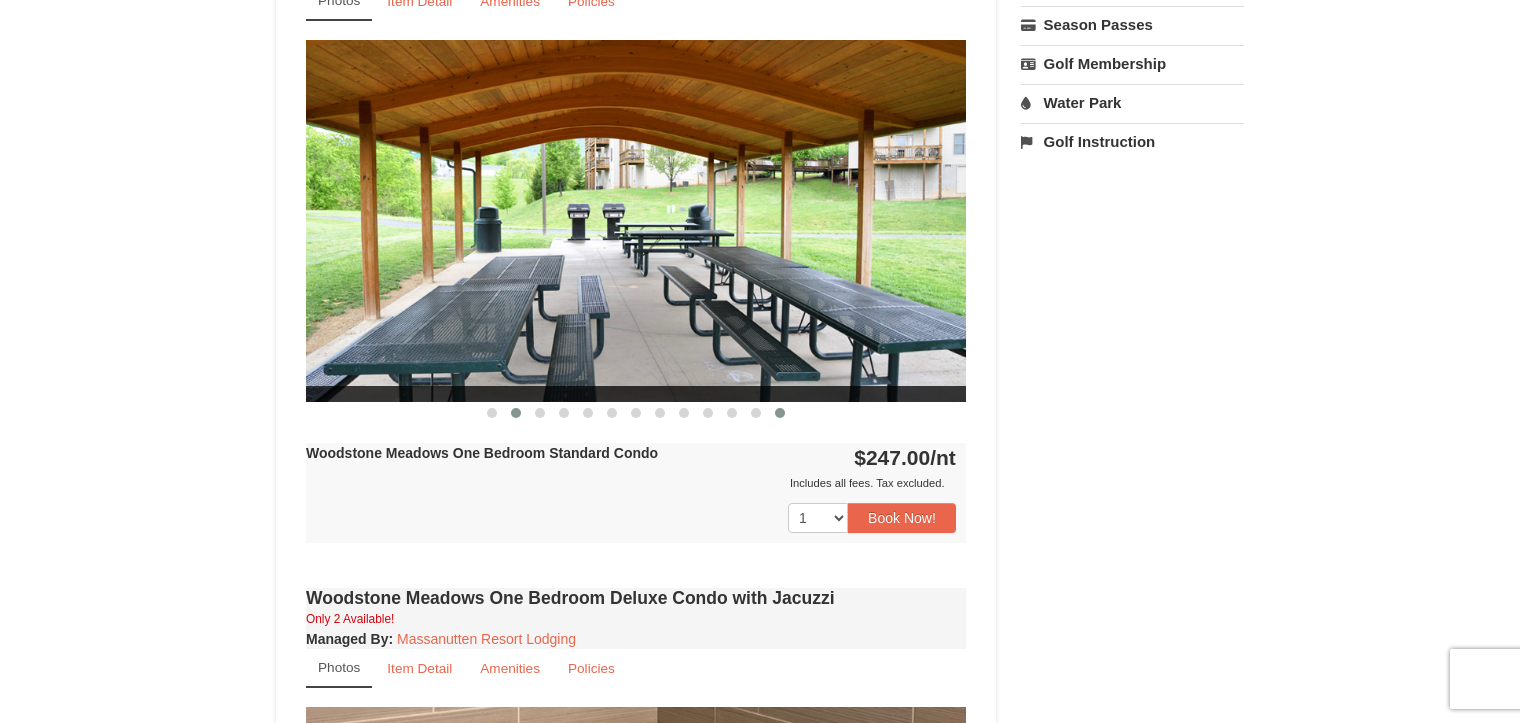 click at bounding box center (492, 413) 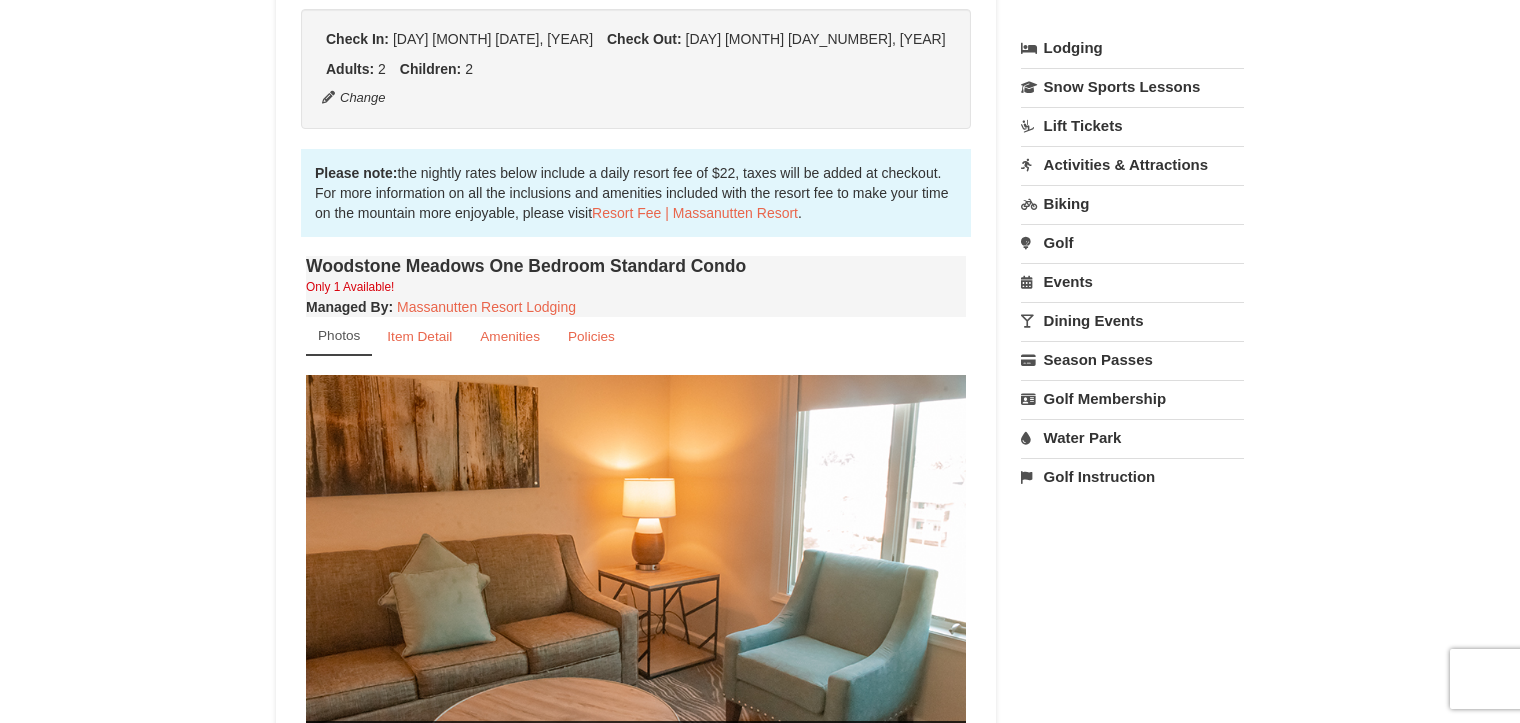 scroll, scrollTop: 500, scrollLeft: 0, axis: vertical 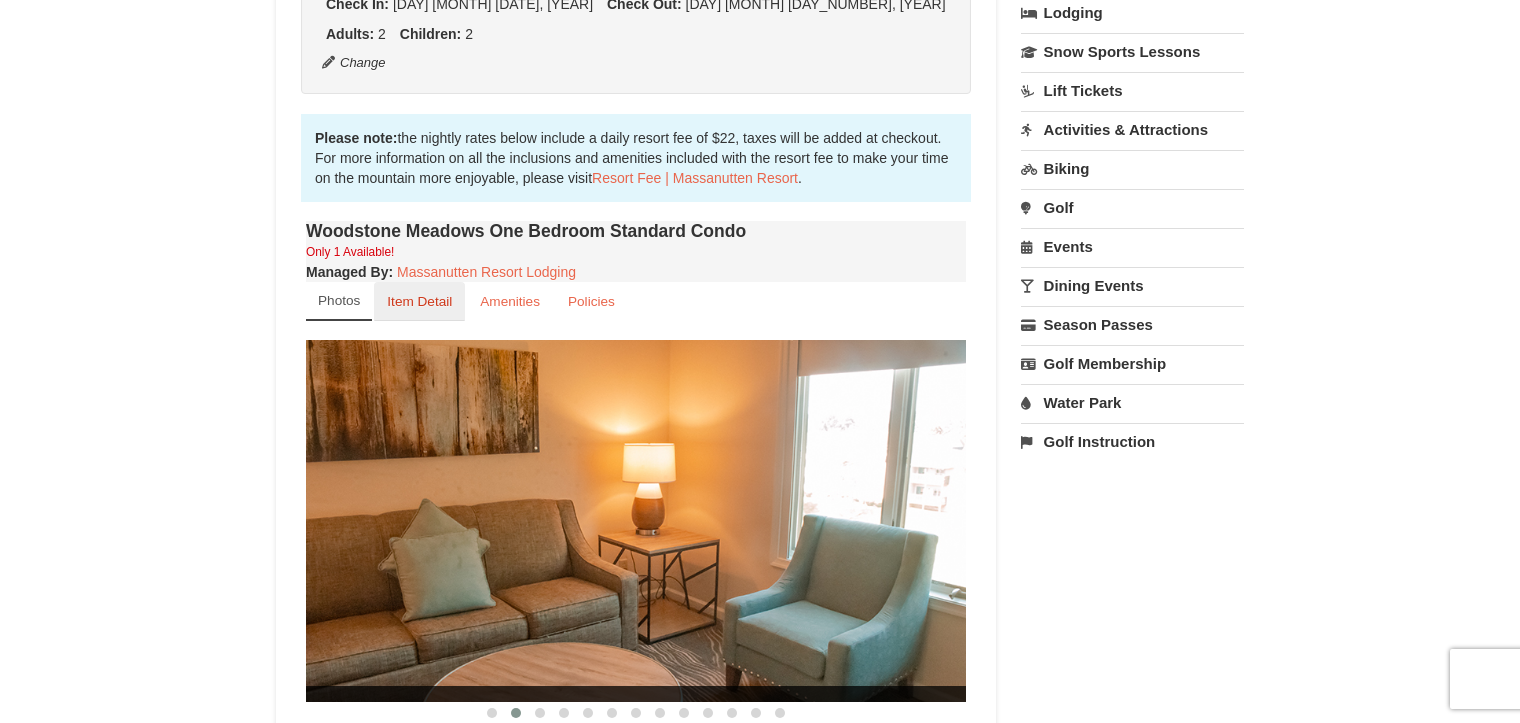 click on "Item Detail" at bounding box center (419, 301) 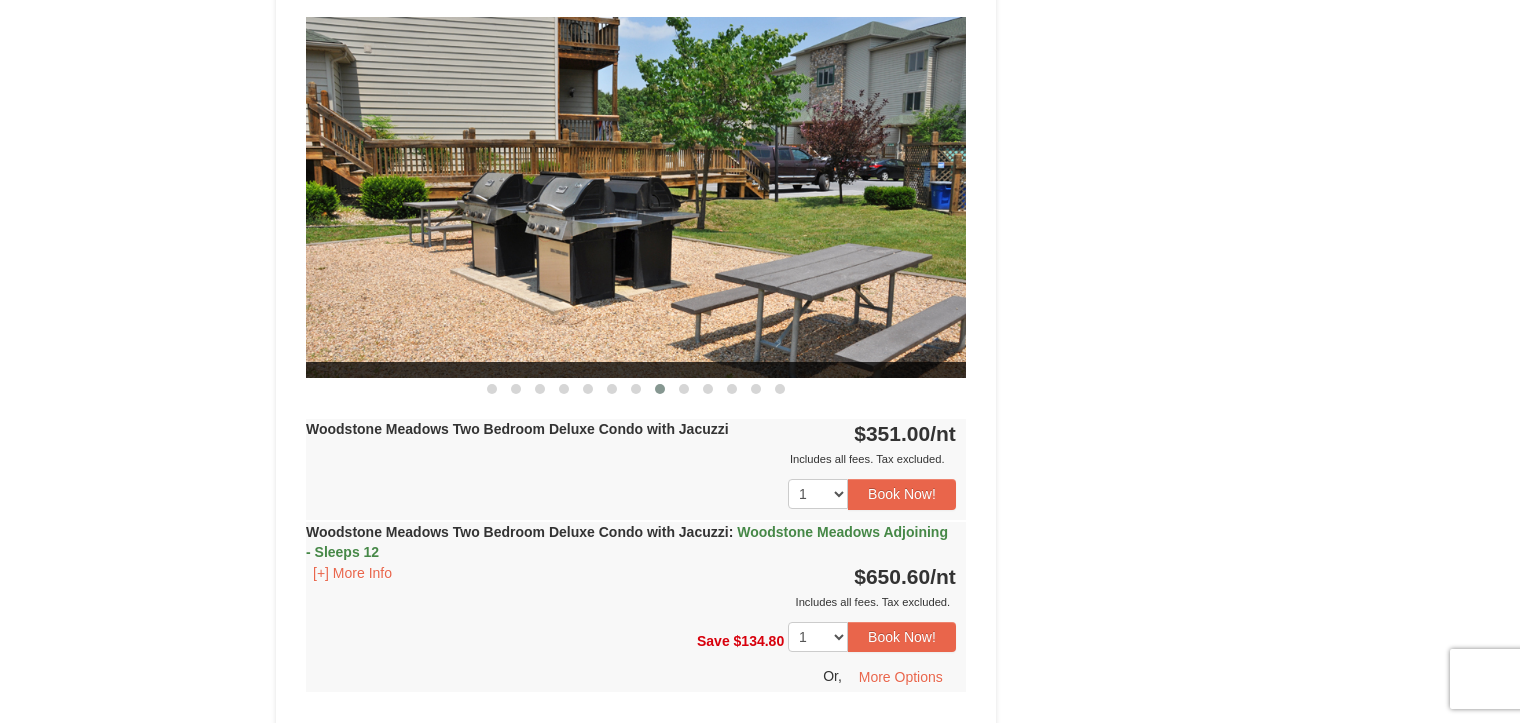 scroll, scrollTop: 2000, scrollLeft: 0, axis: vertical 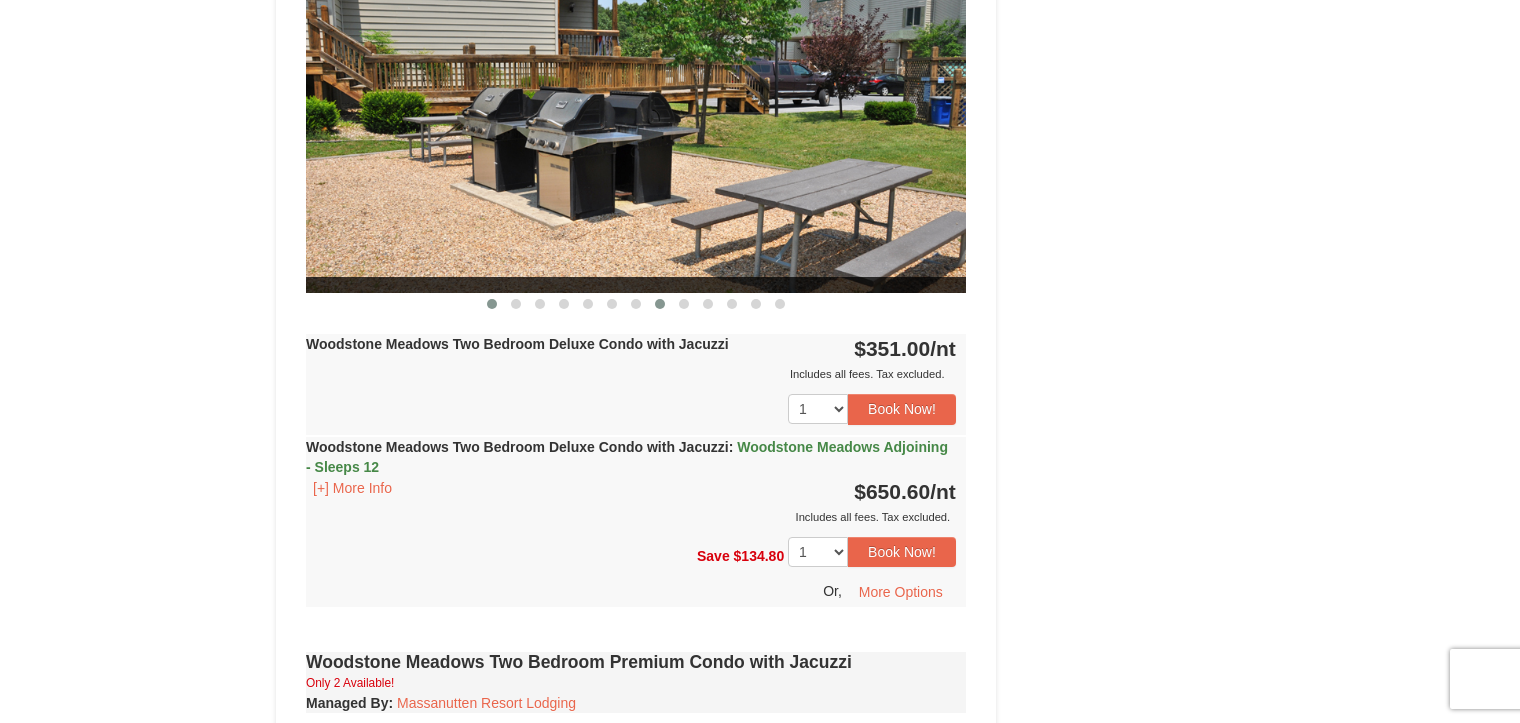 click at bounding box center [492, 304] 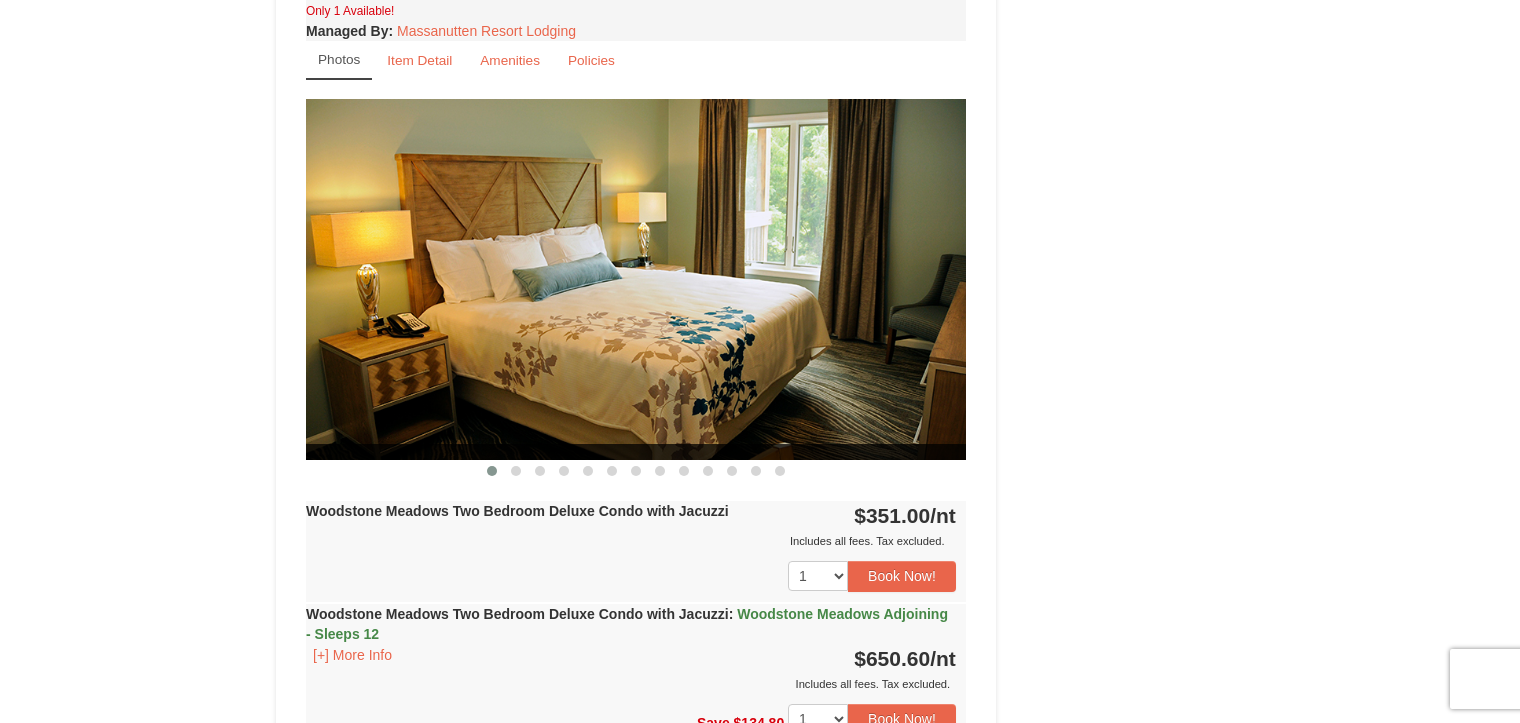 scroll, scrollTop: 1800, scrollLeft: 0, axis: vertical 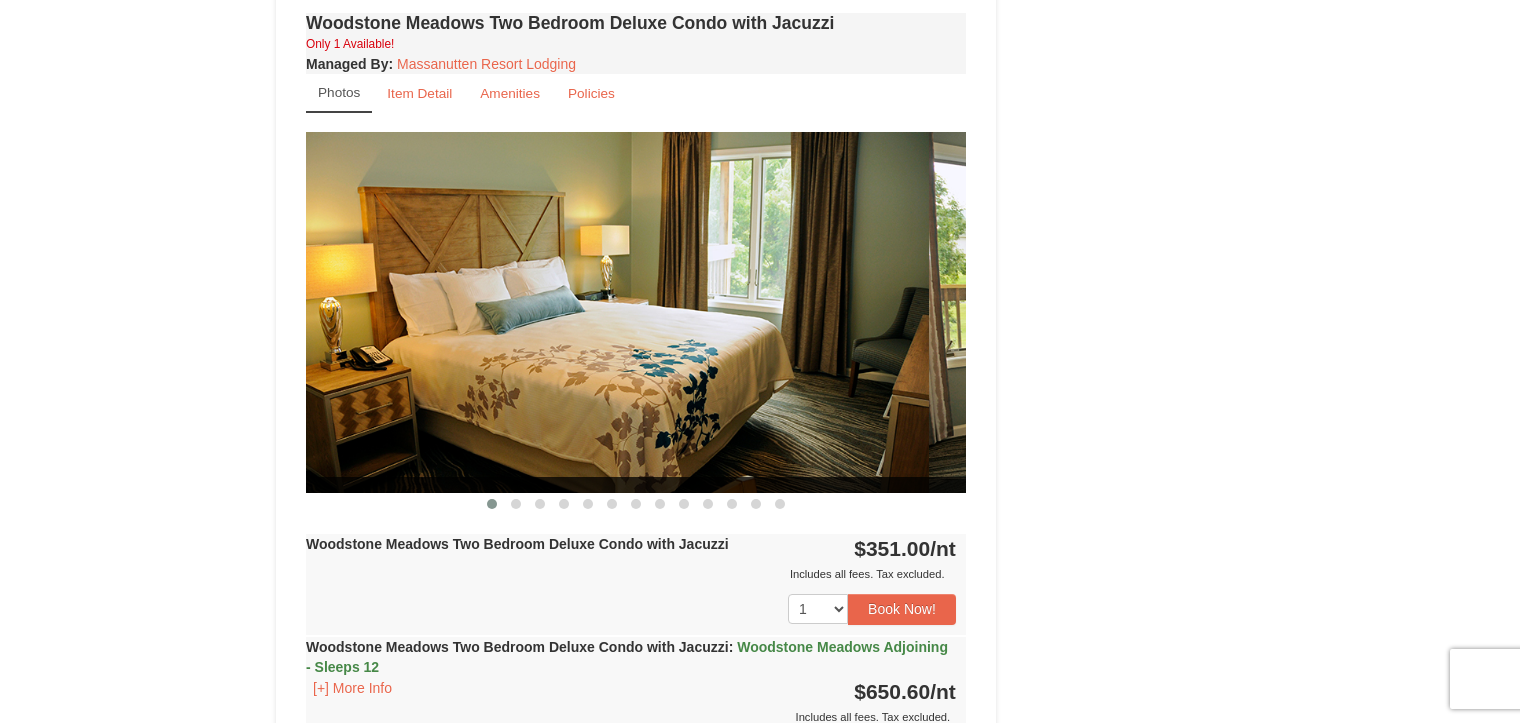 drag, startPoint x: 739, startPoint y: 329, endPoint x: 476, endPoint y: 332, distance: 263.01712 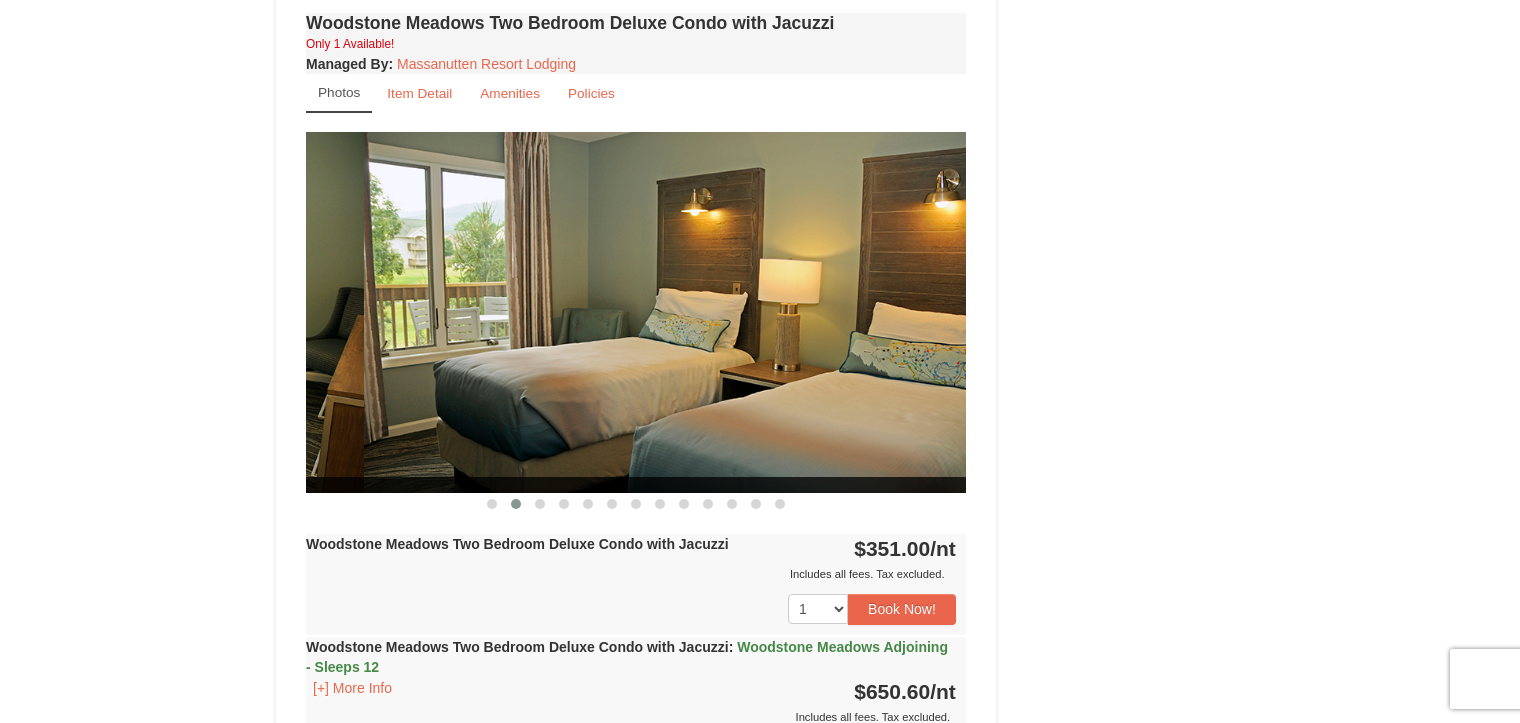 drag, startPoint x: 628, startPoint y: 319, endPoint x: 740, endPoint y: 319, distance: 112 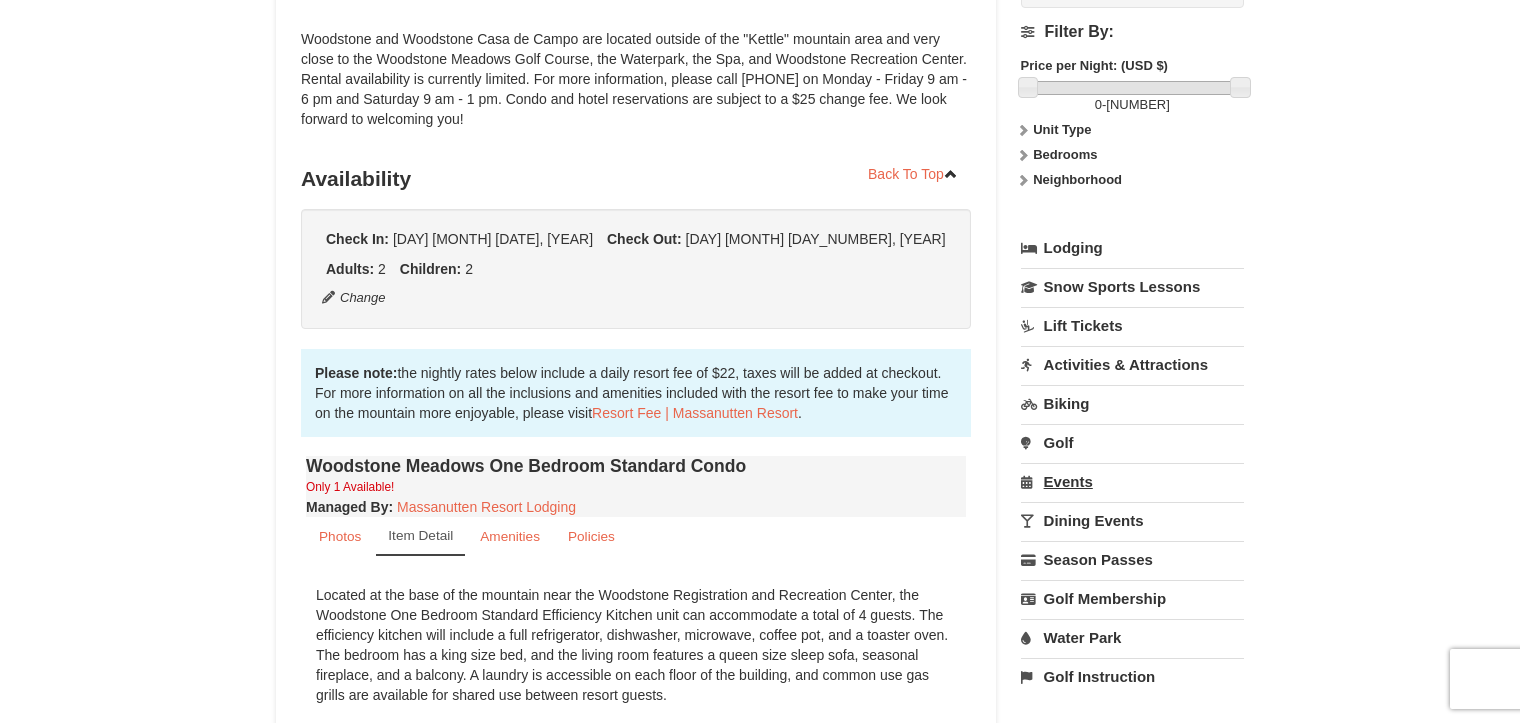 scroll, scrollTop: 300, scrollLeft: 0, axis: vertical 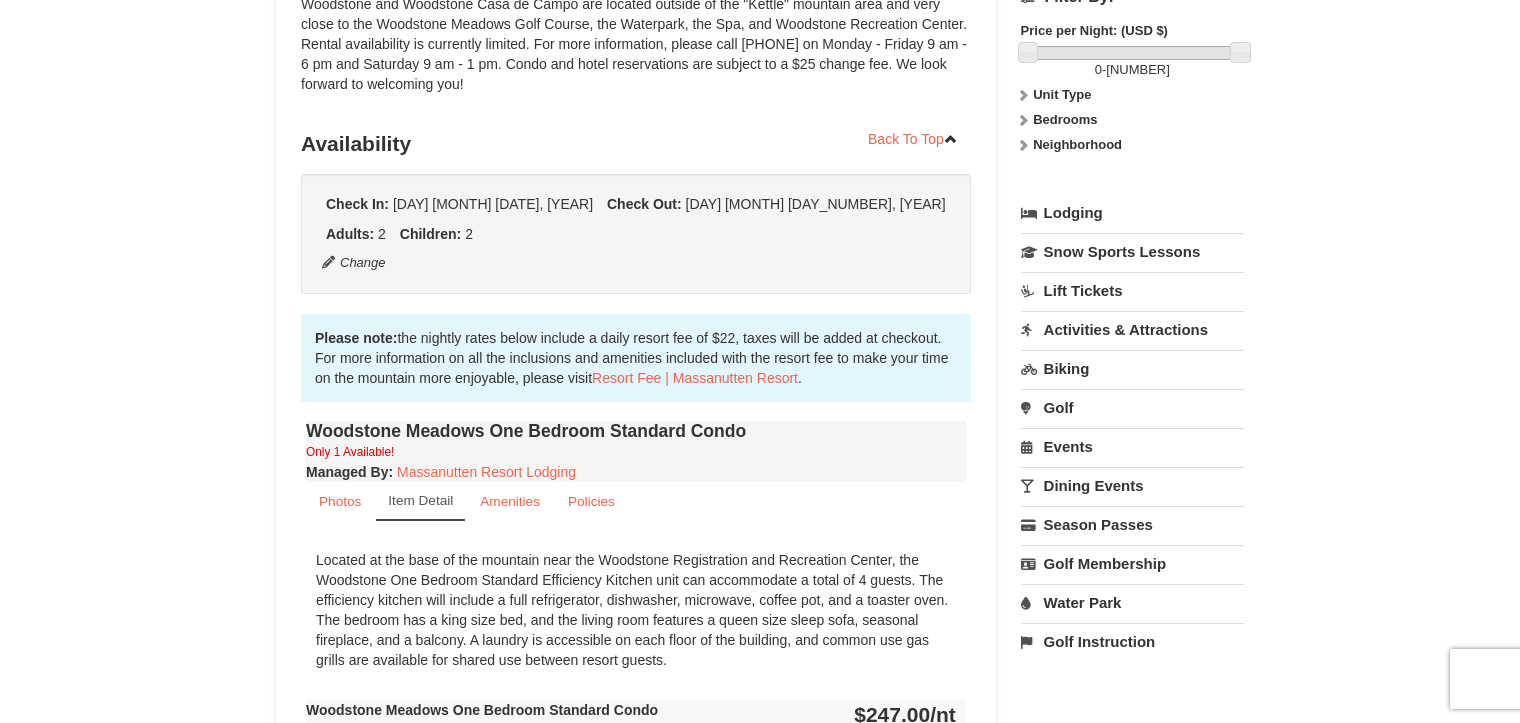 click on "Golf" at bounding box center (1132, 407) 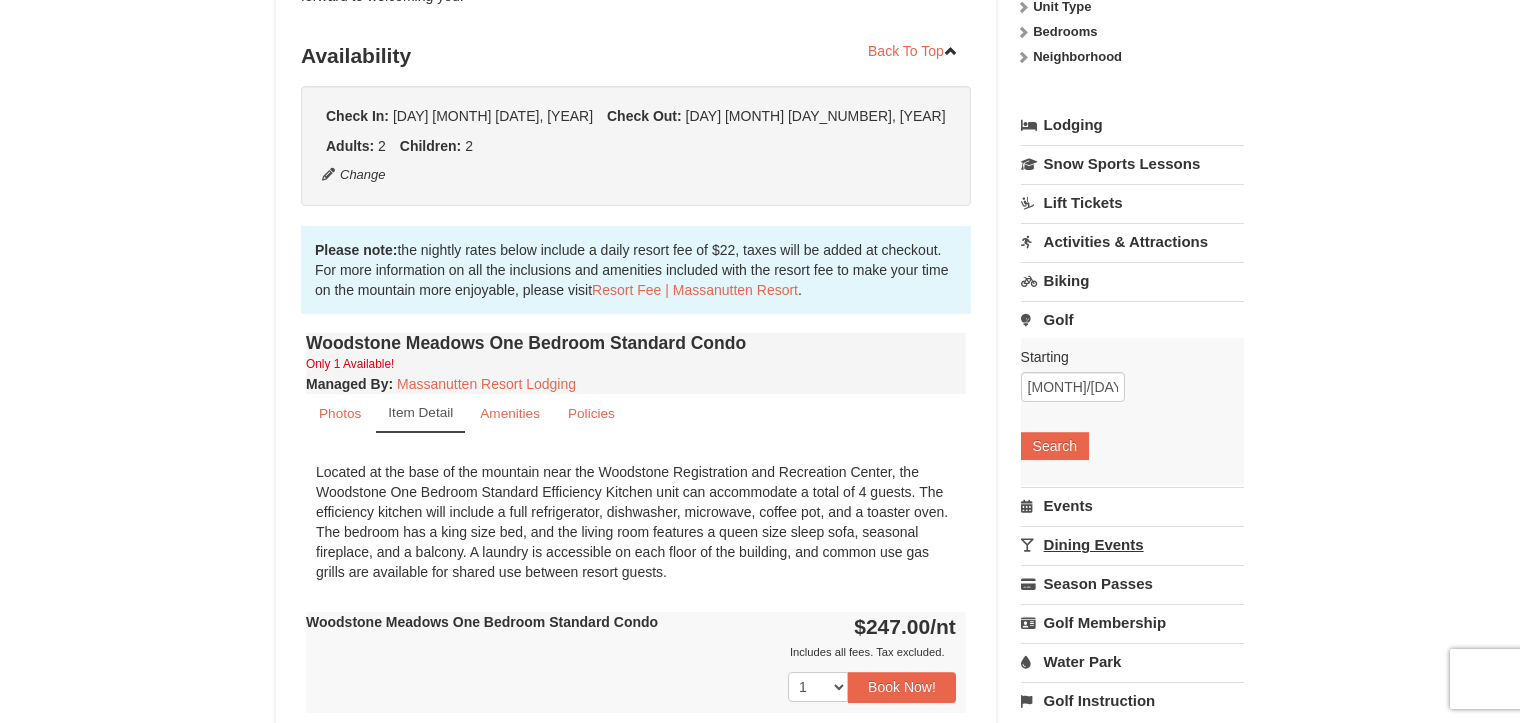 scroll, scrollTop: 500, scrollLeft: 0, axis: vertical 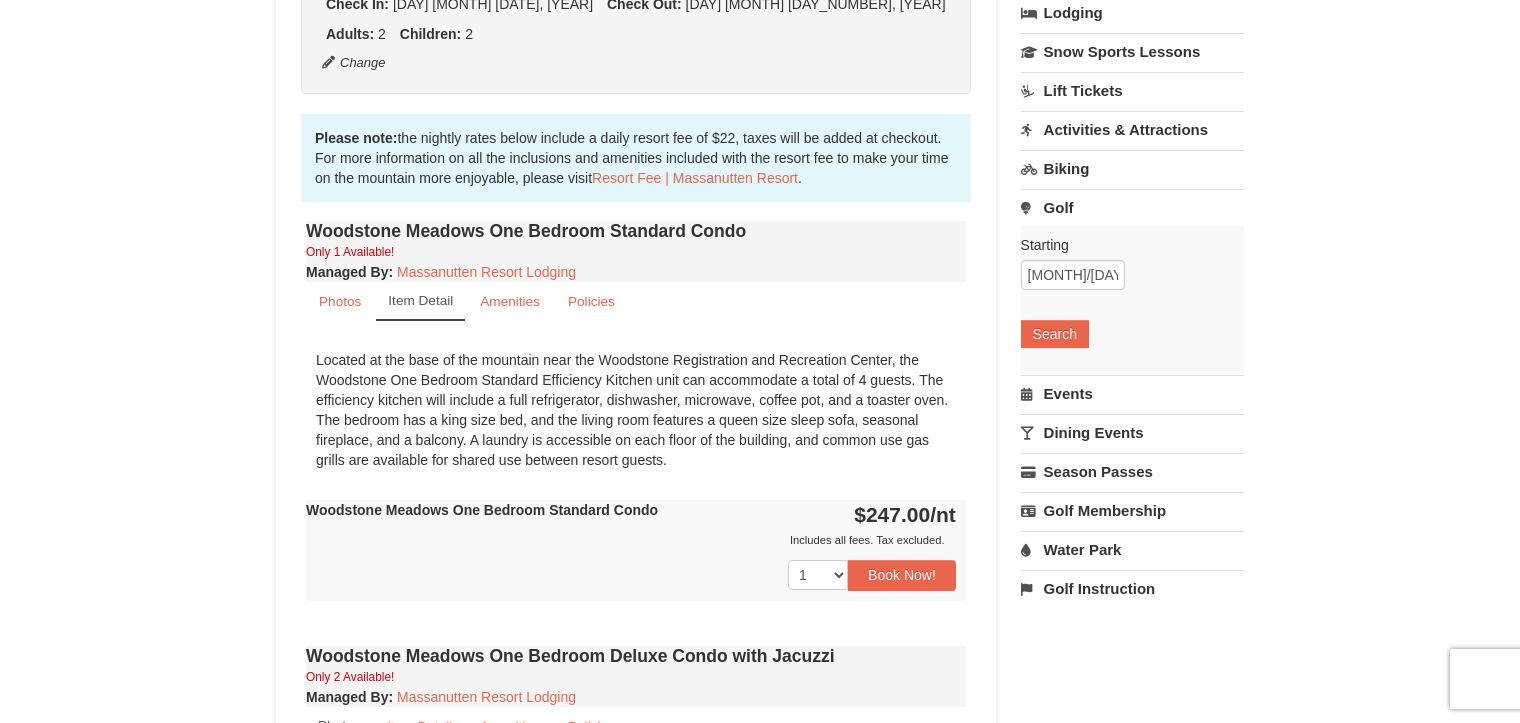 click on "Water Park" at bounding box center [1132, 549] 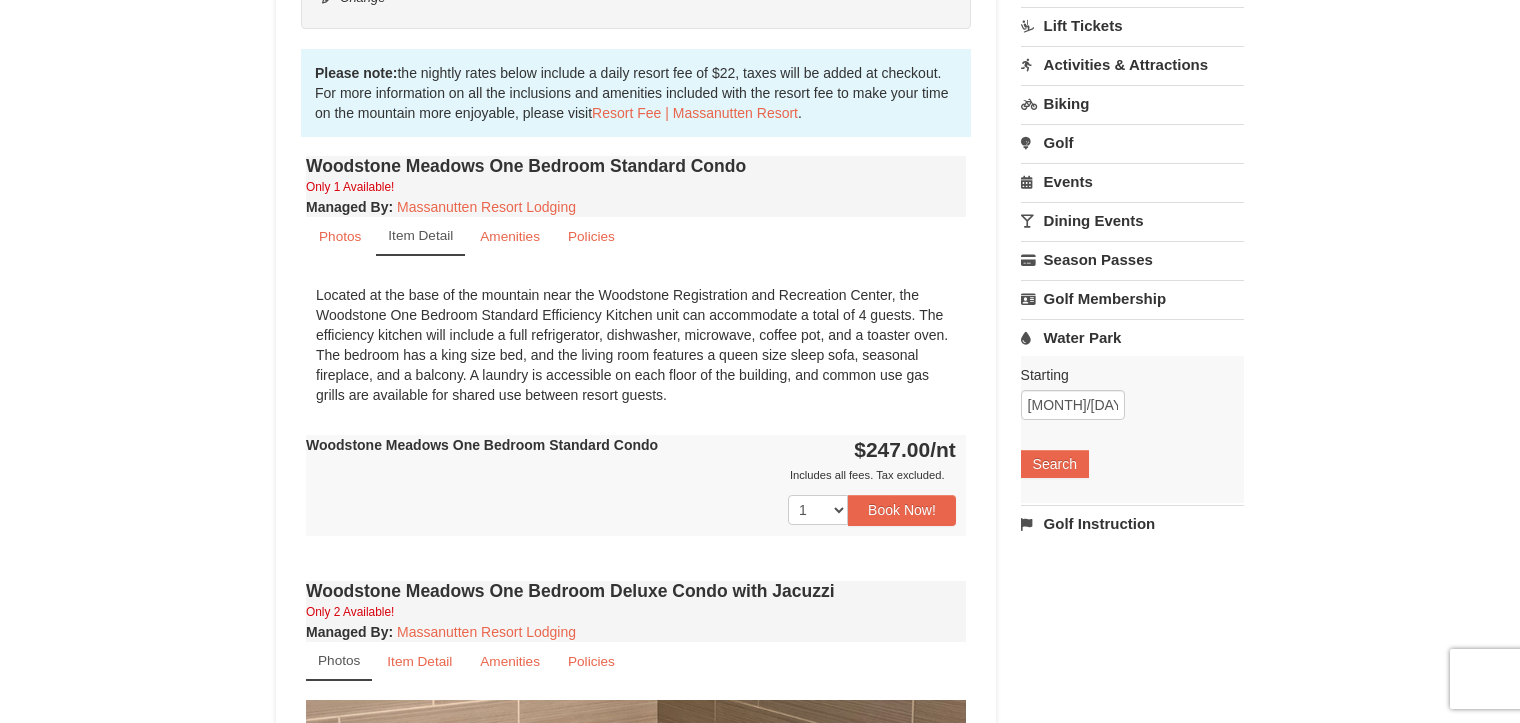 scroll, scrollTop: 600, scrollLeft: 0, axis: vertical 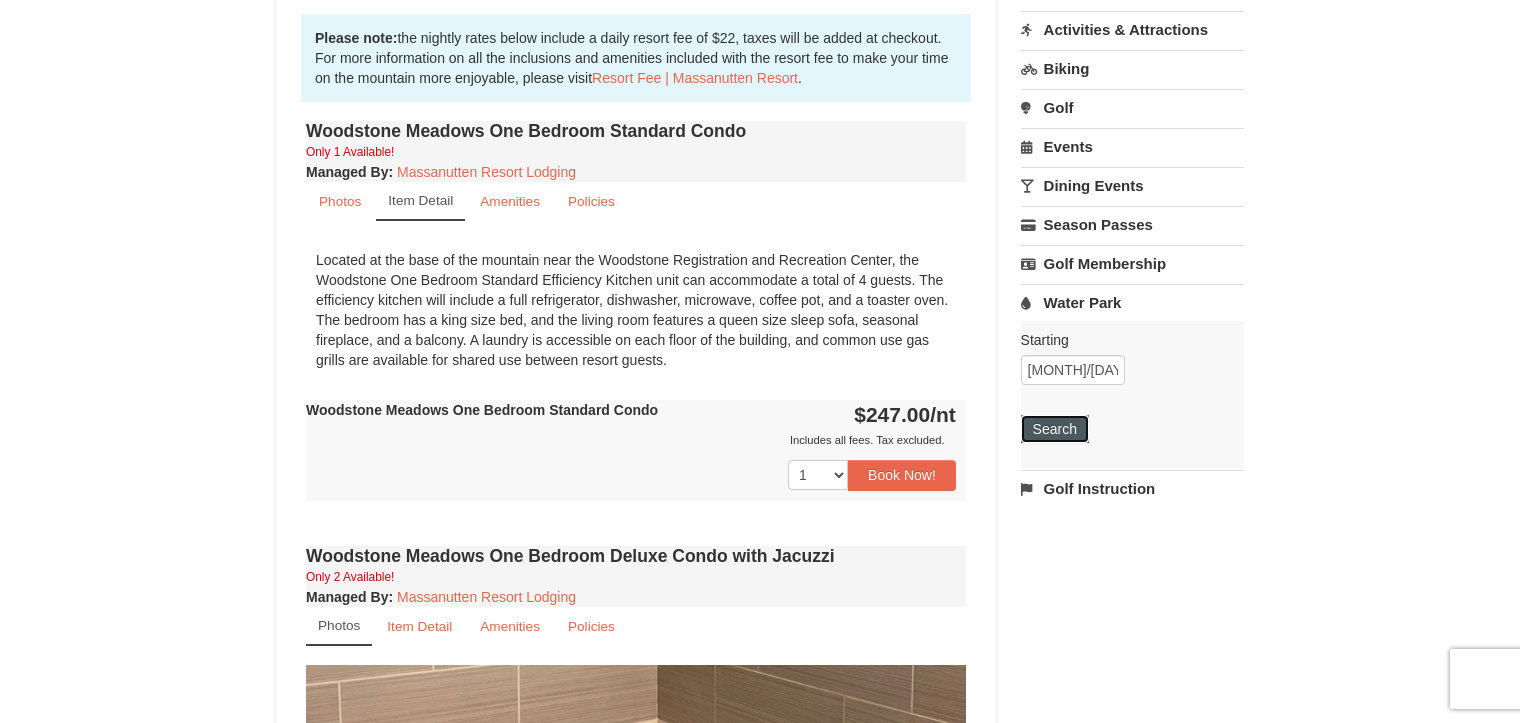 click on "Search" at bounding box center [1055, 429] 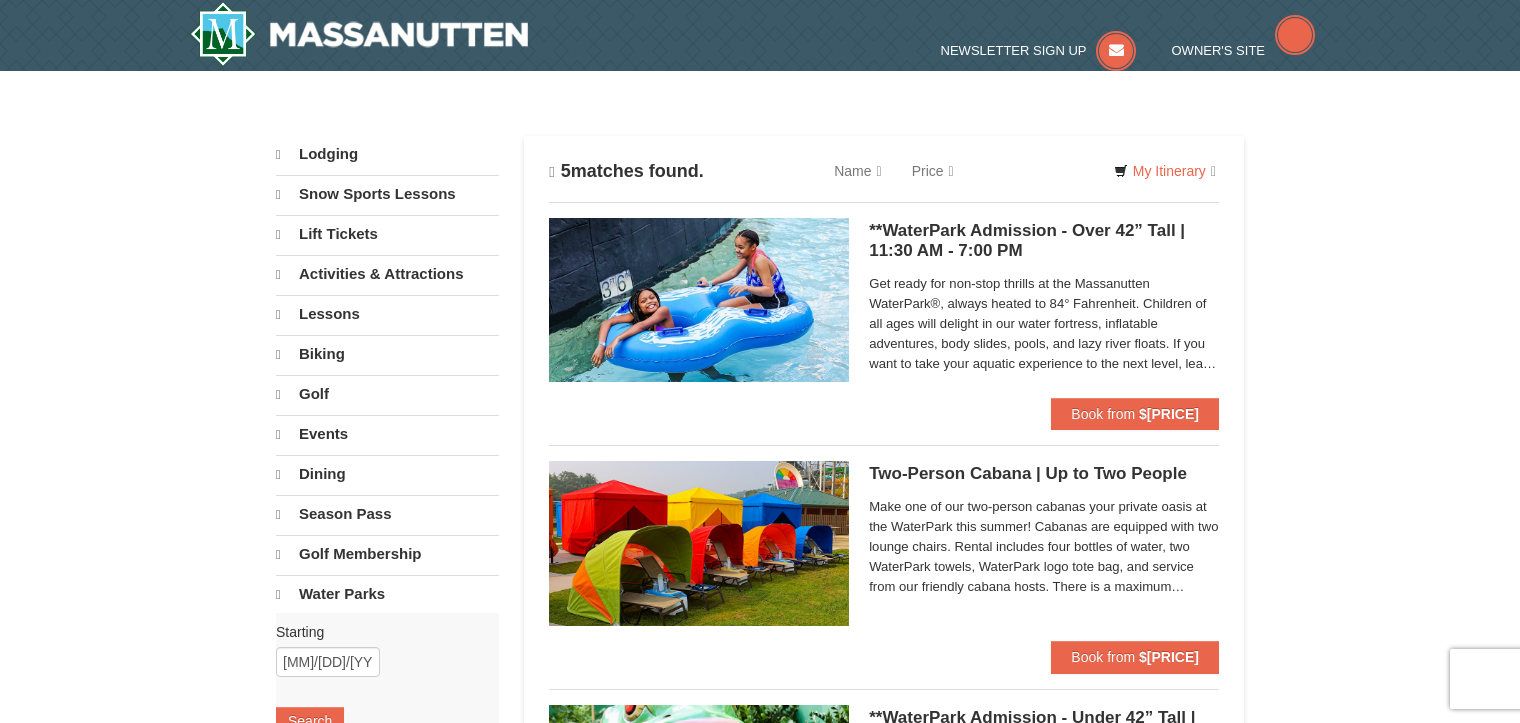 scroll, scrollTop: 0, scrollLeft: 0, axis: both 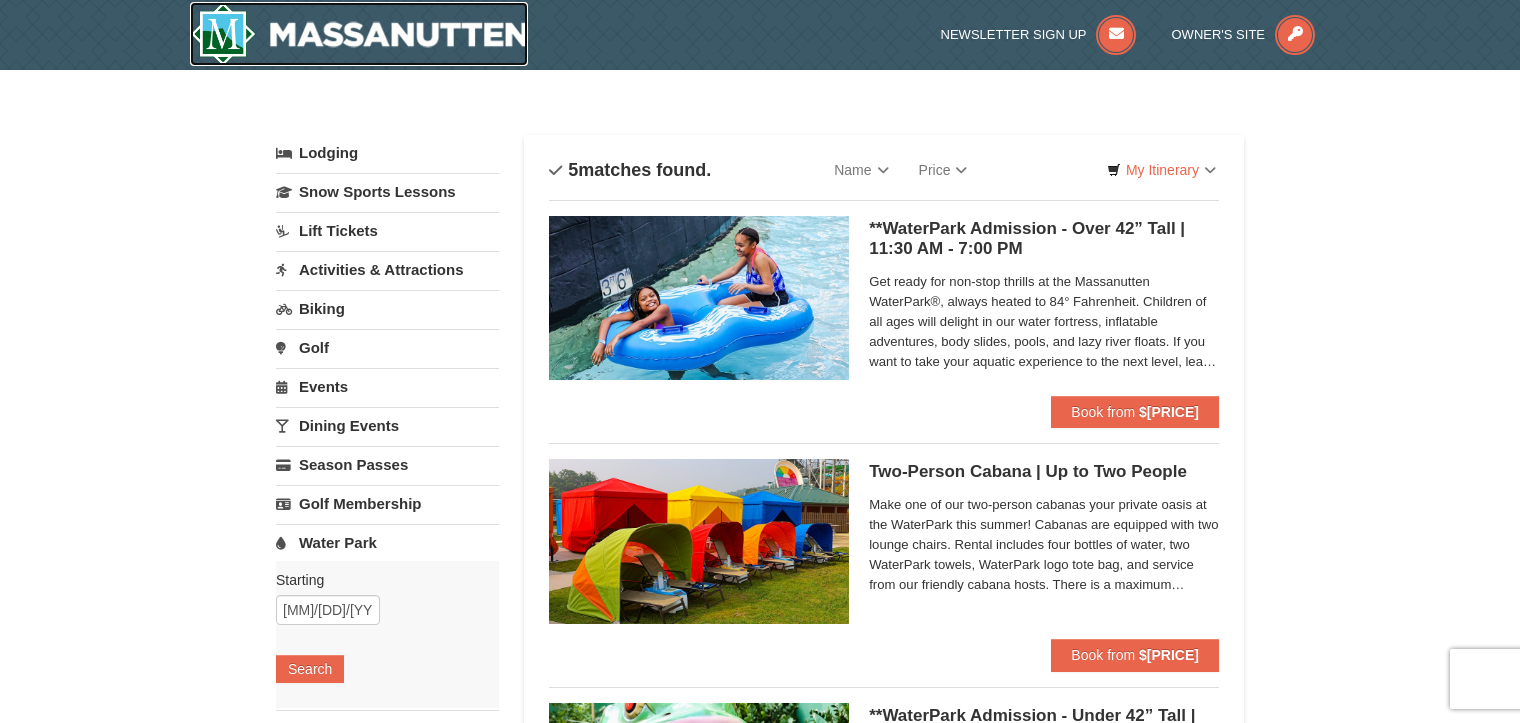 click at bounding box center [359, 34] 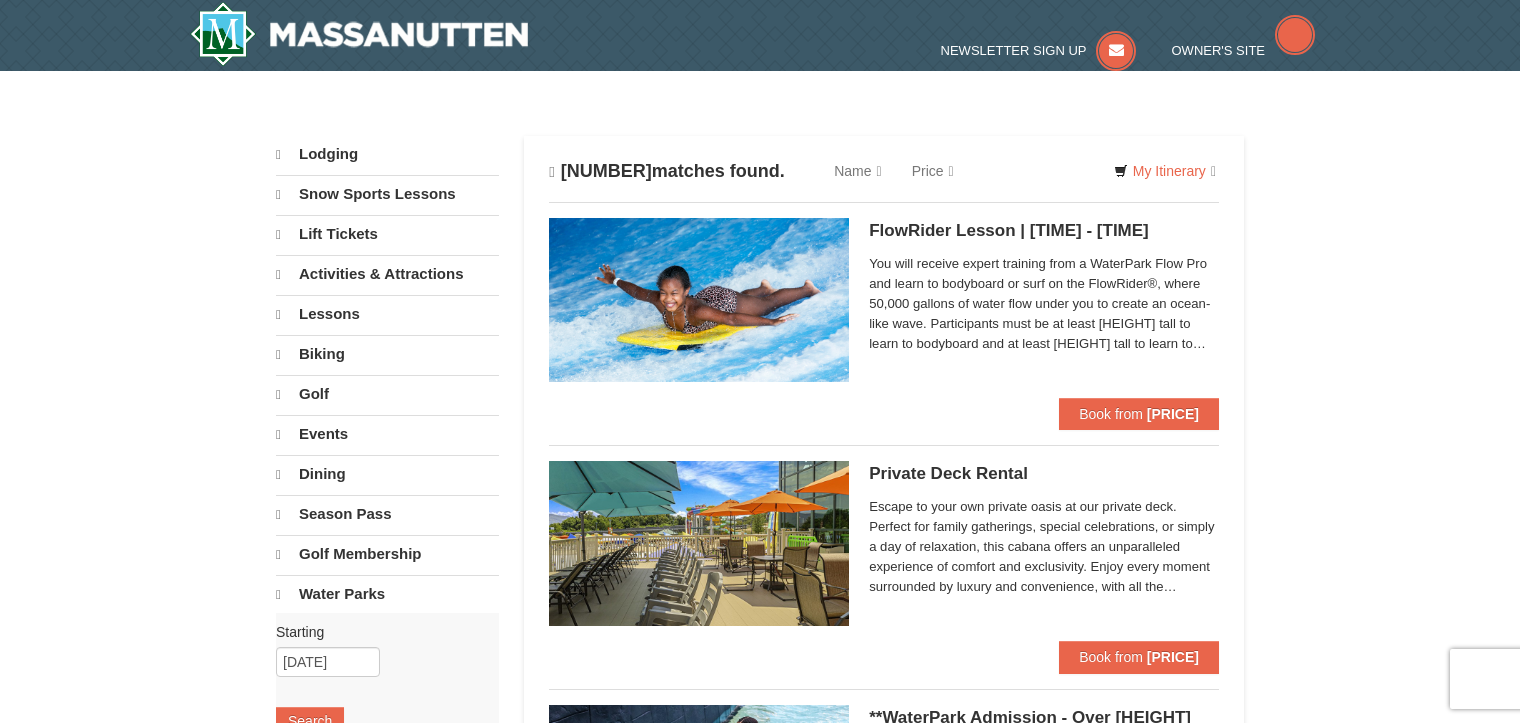 scroll, scrollTop: 0, scrollLeft: 0, axis: both 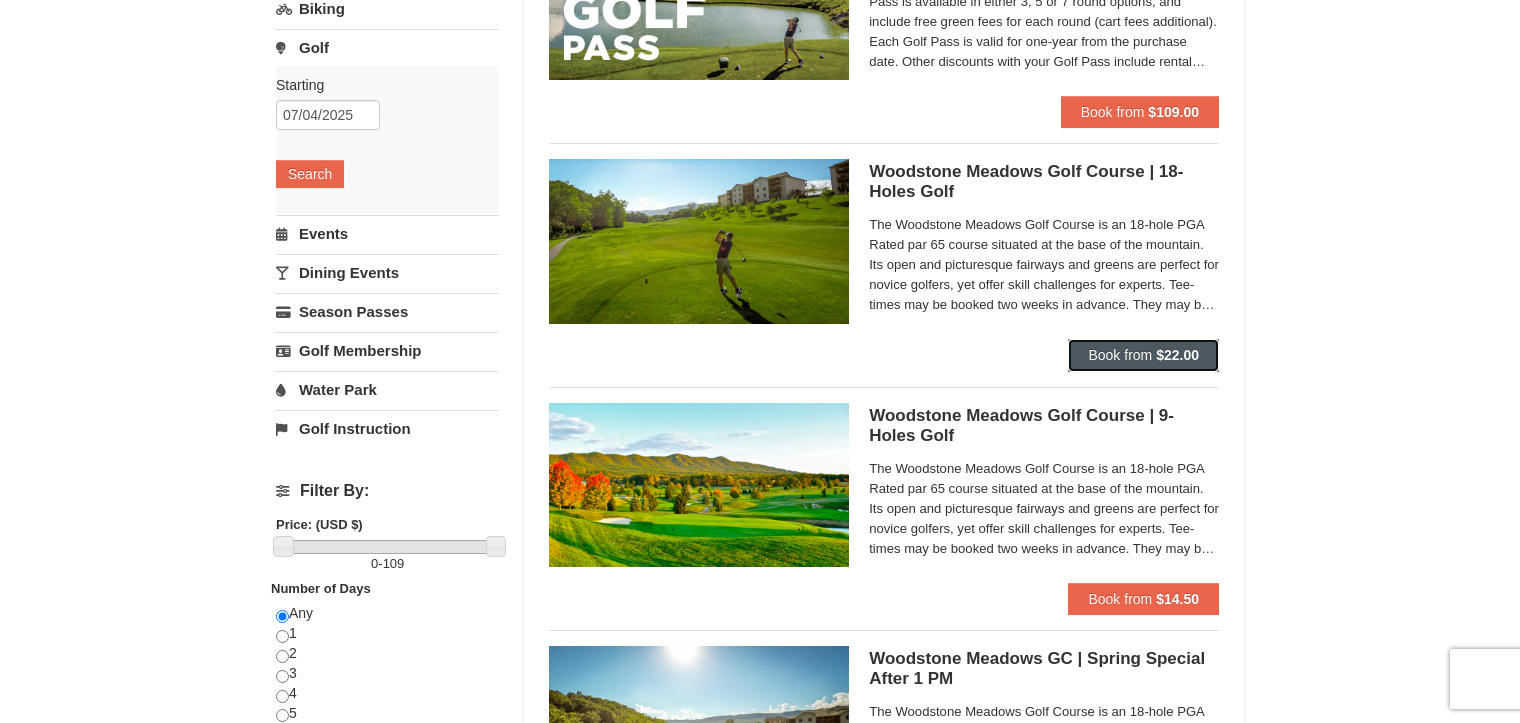 click on "Book from" at bounding box center [1120, 355] 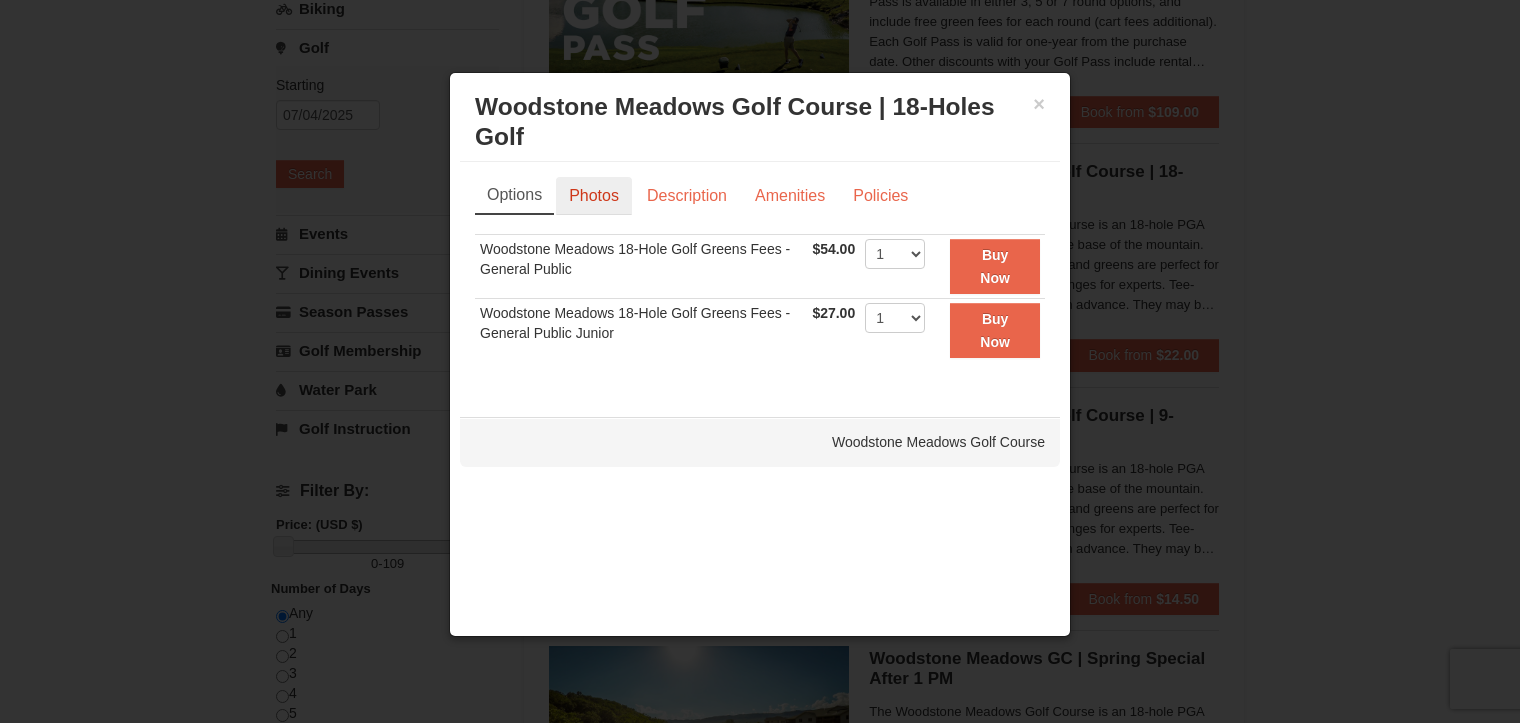 click on "Photos" at bounding box center (594, 196) 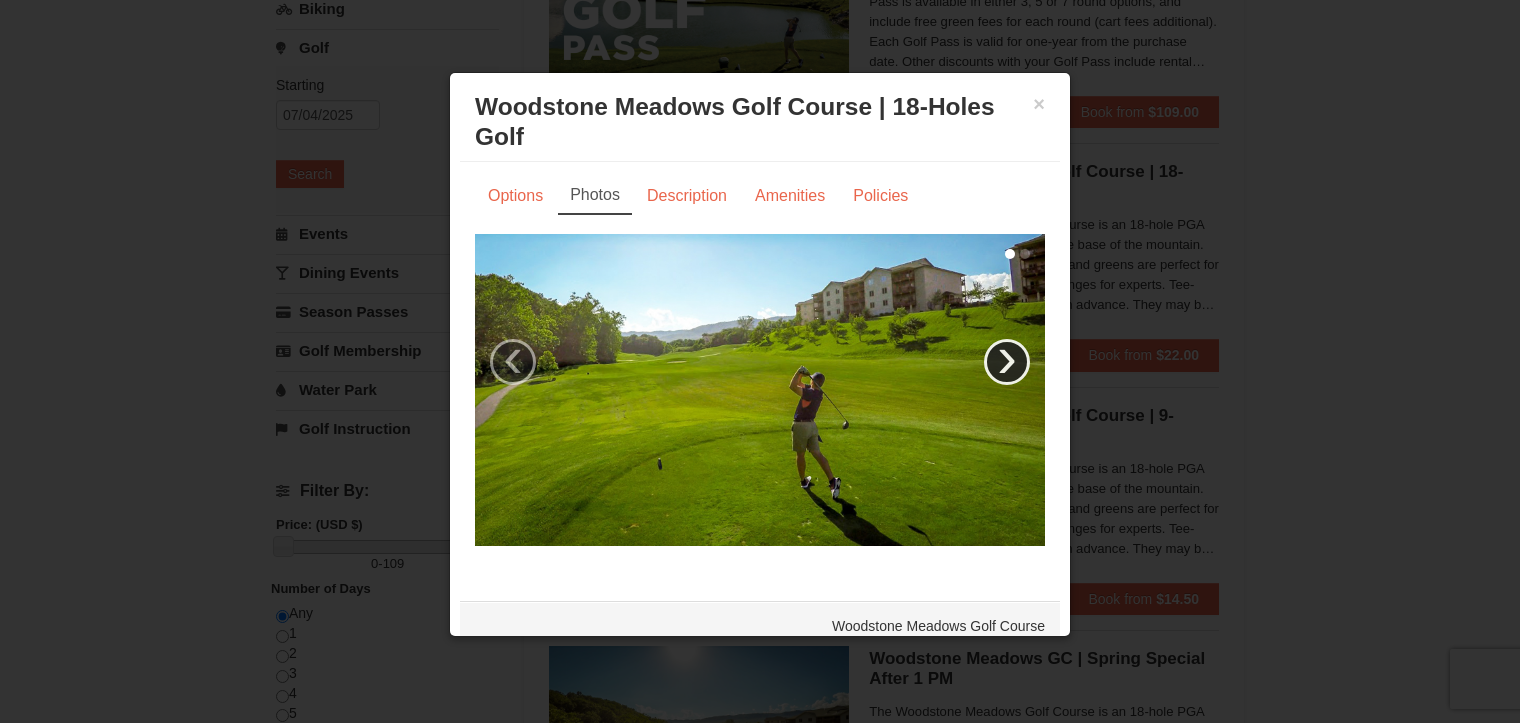 click on "›" at bounding box center (1007, 362) 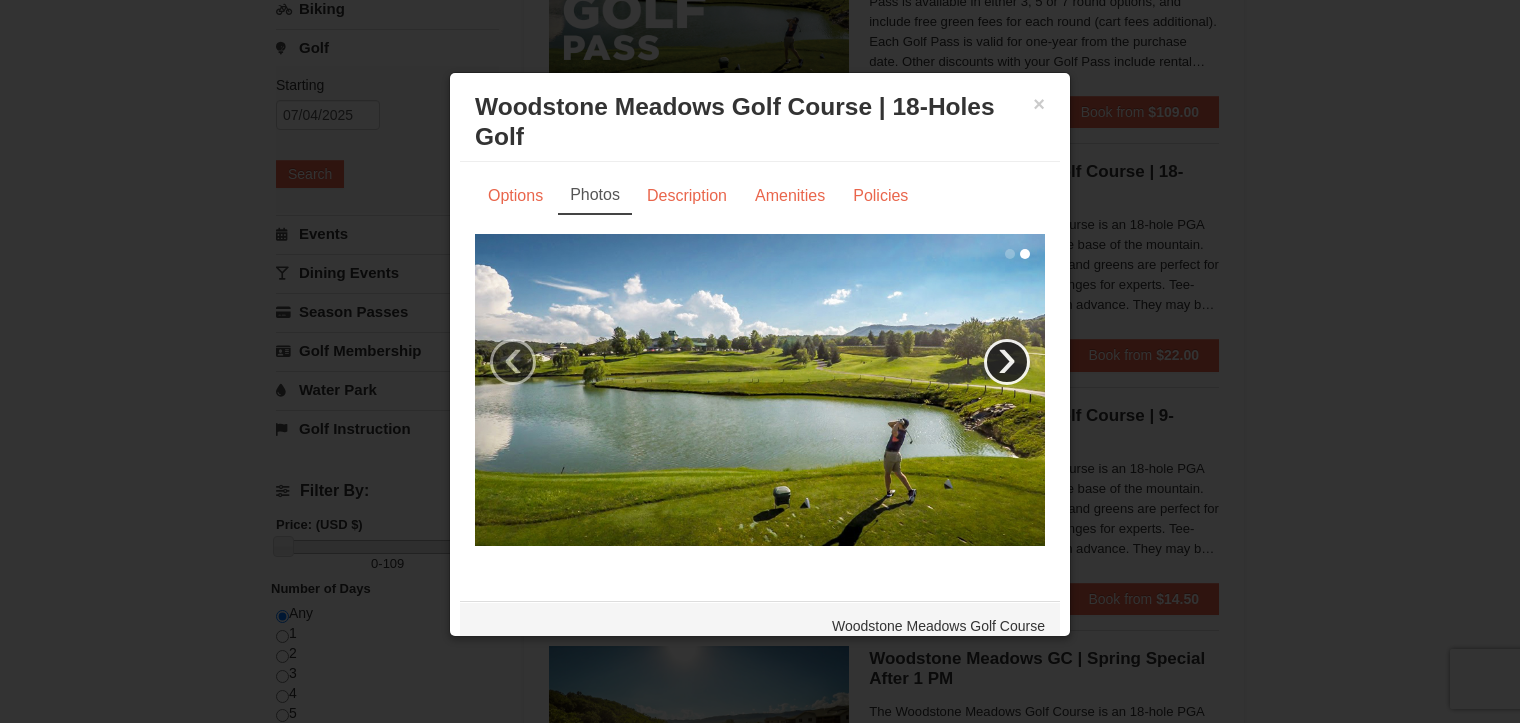 click on "›" at bounding box center [1007, 362] 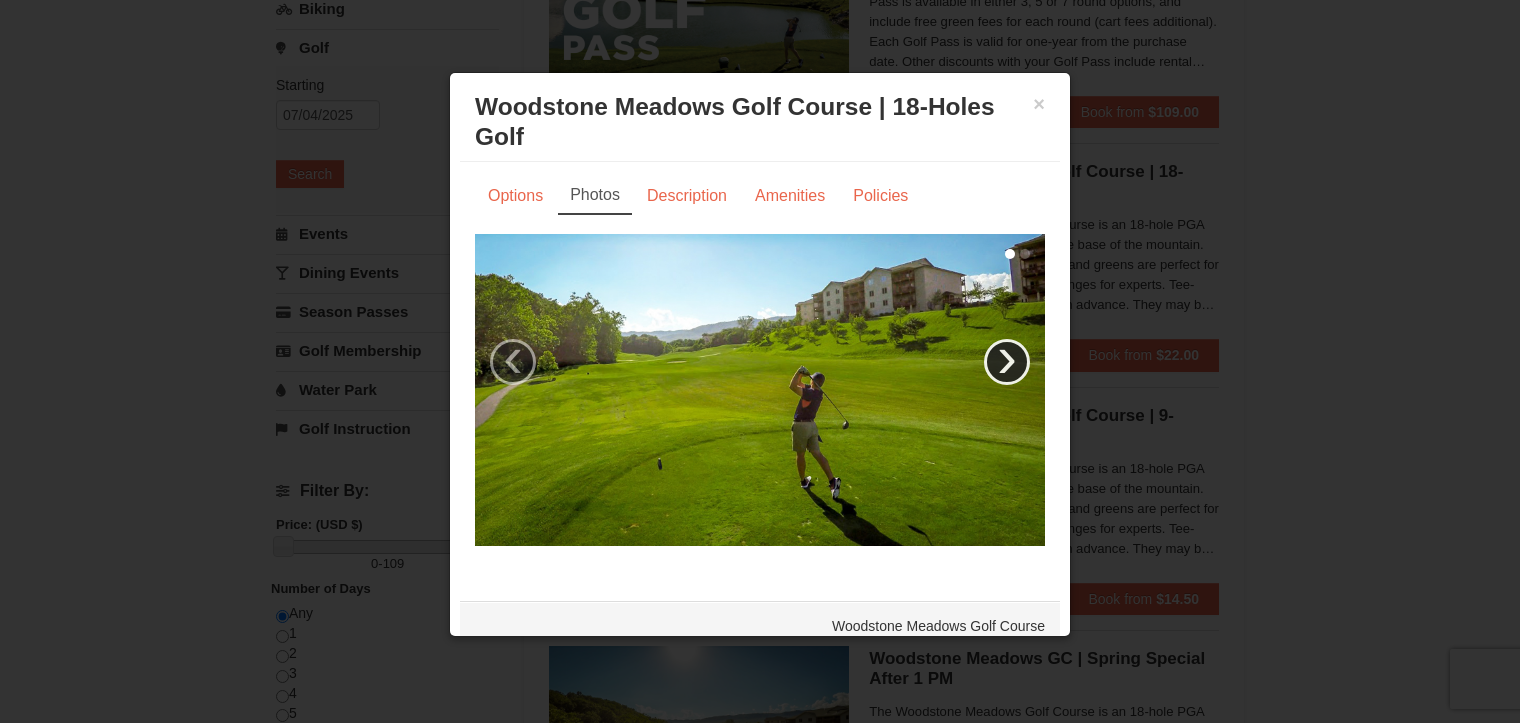 click on "›" at bounding box center [1007, 362] 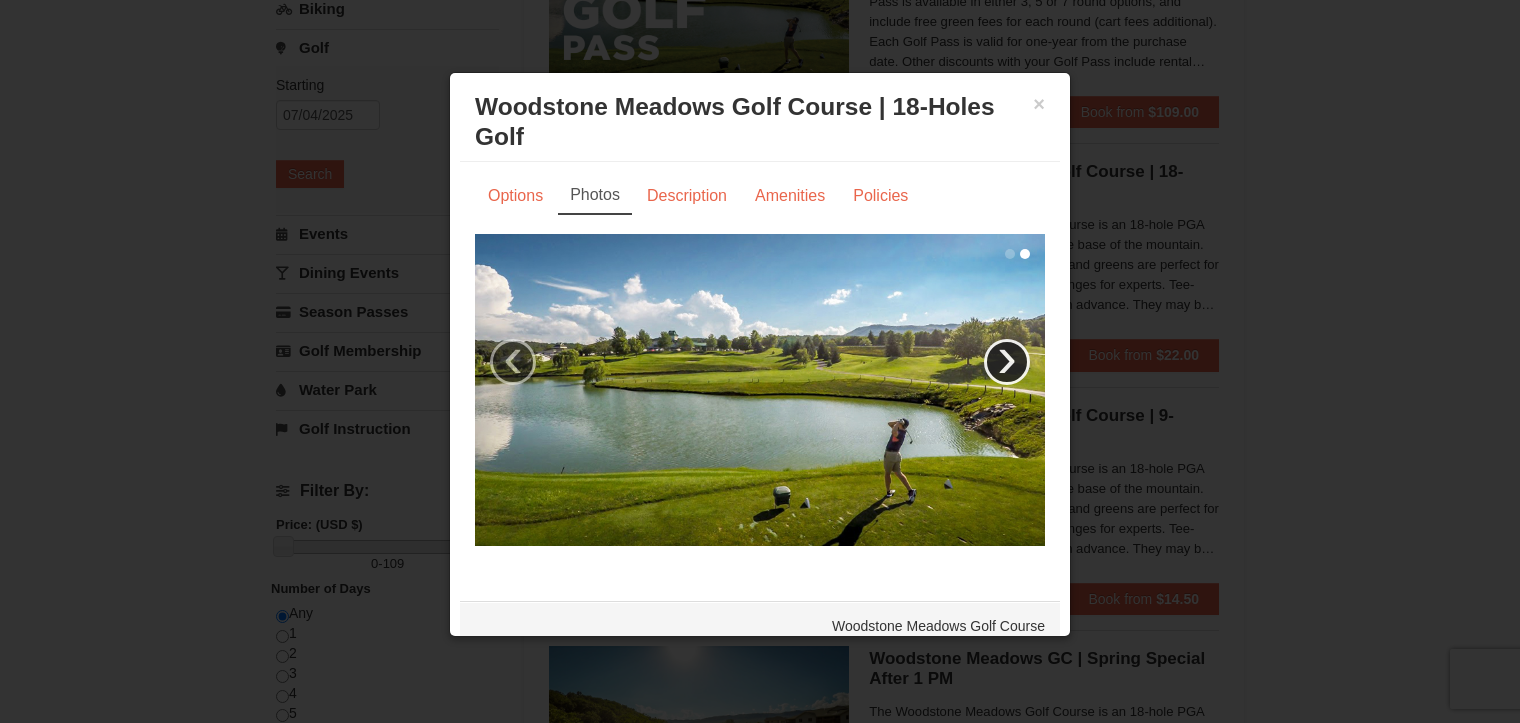 click on "›" at bounding box center [1007, 362] 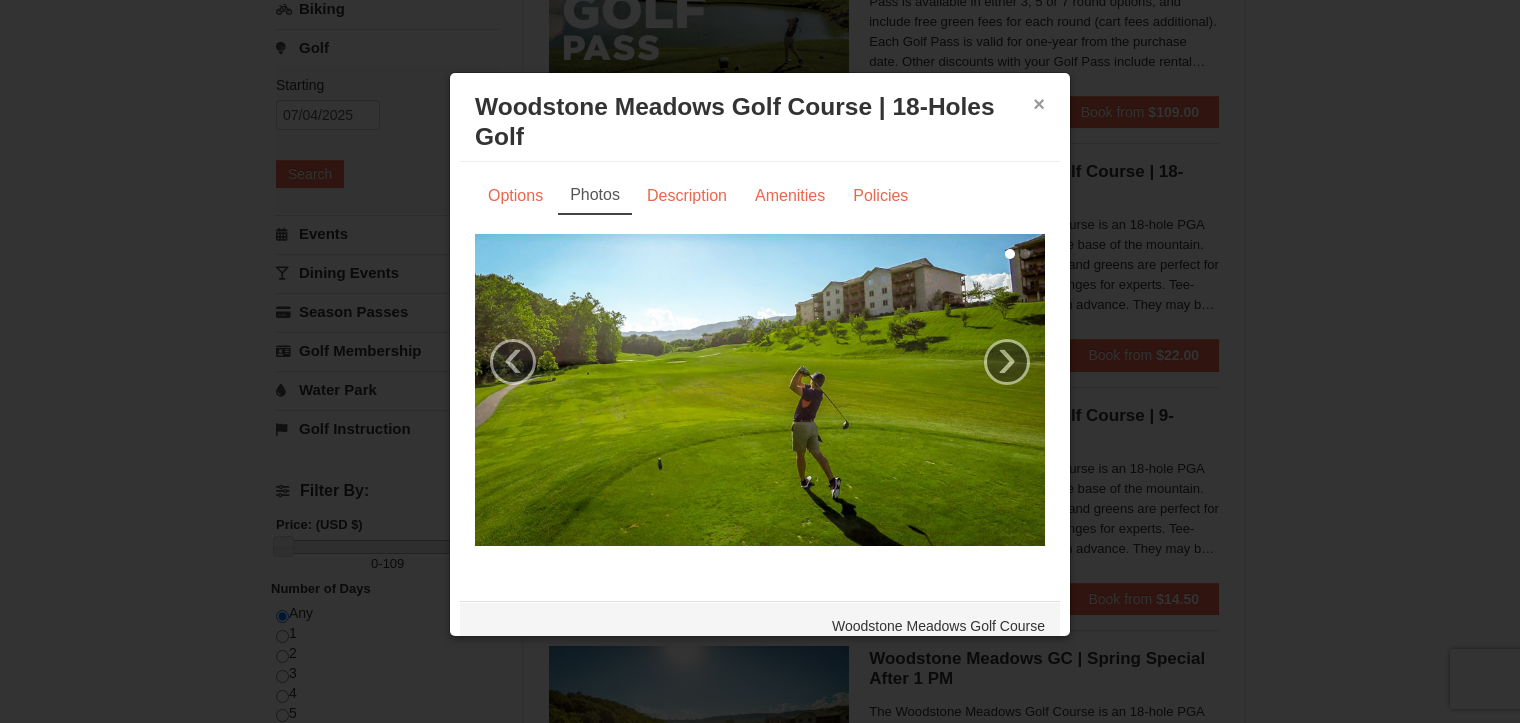 click on "×" at bounding box center [1039, 104] 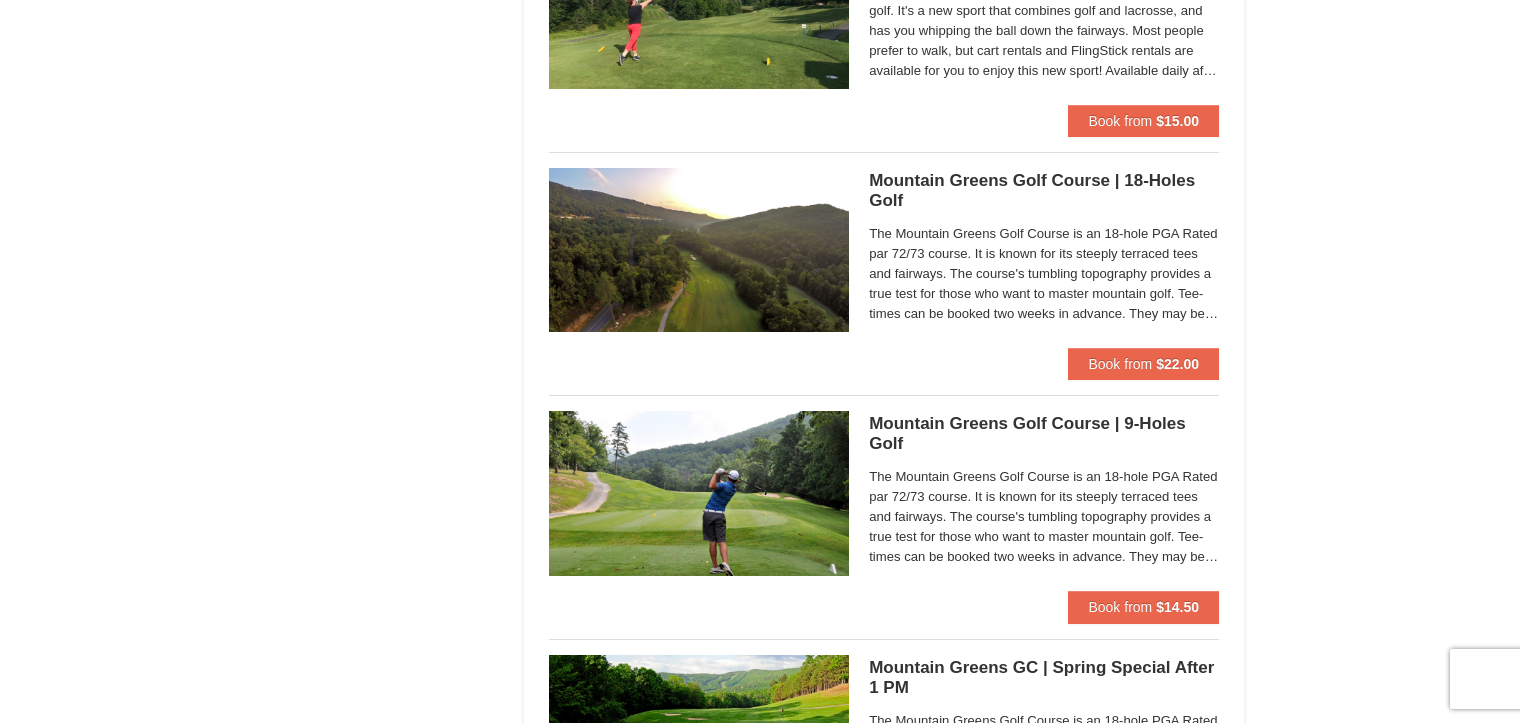 scroll, scrollTop: 1300, scrollLeft: 0, axis: vertical 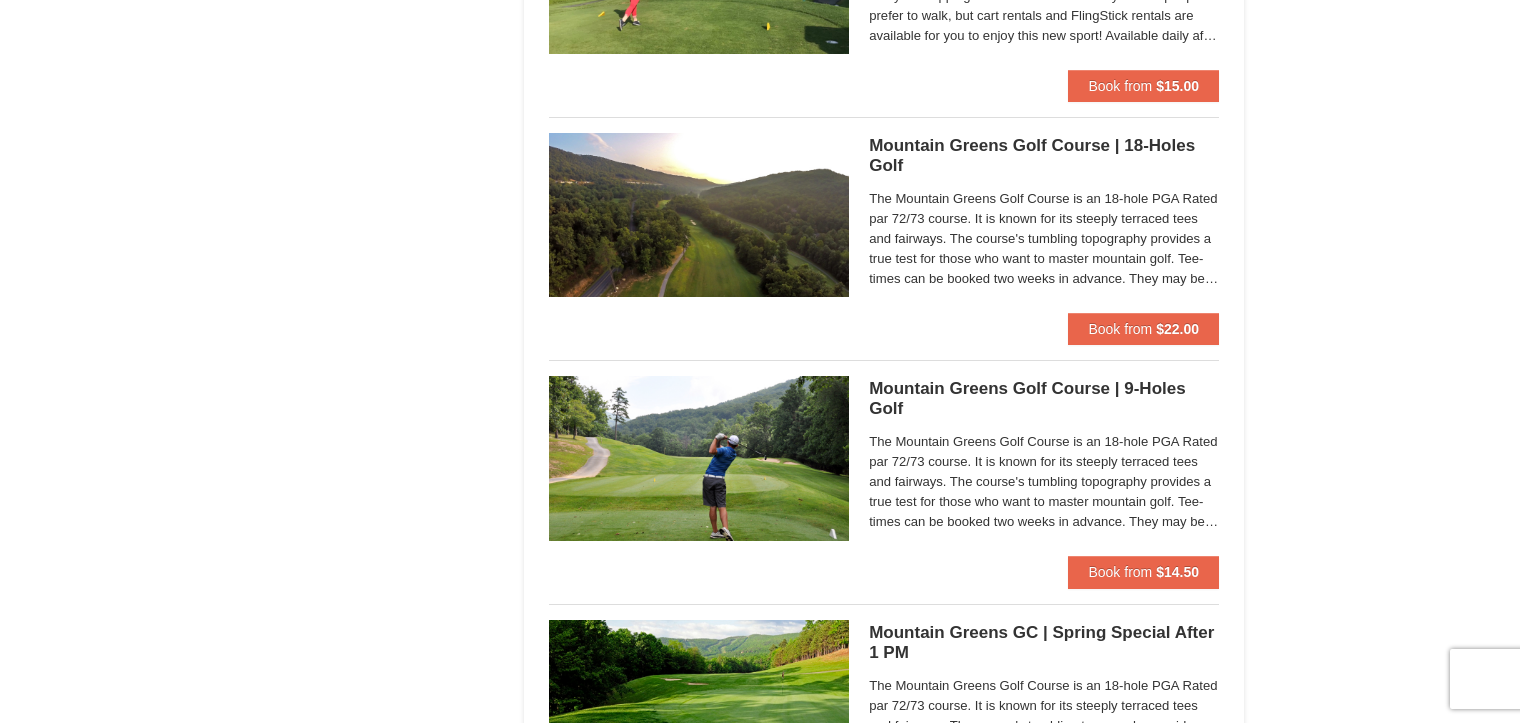 click on "Mountain Greens Golf Course |    18-Holes Golf  Mountain Greens Golf Course" at bounding box center [1044, 156] 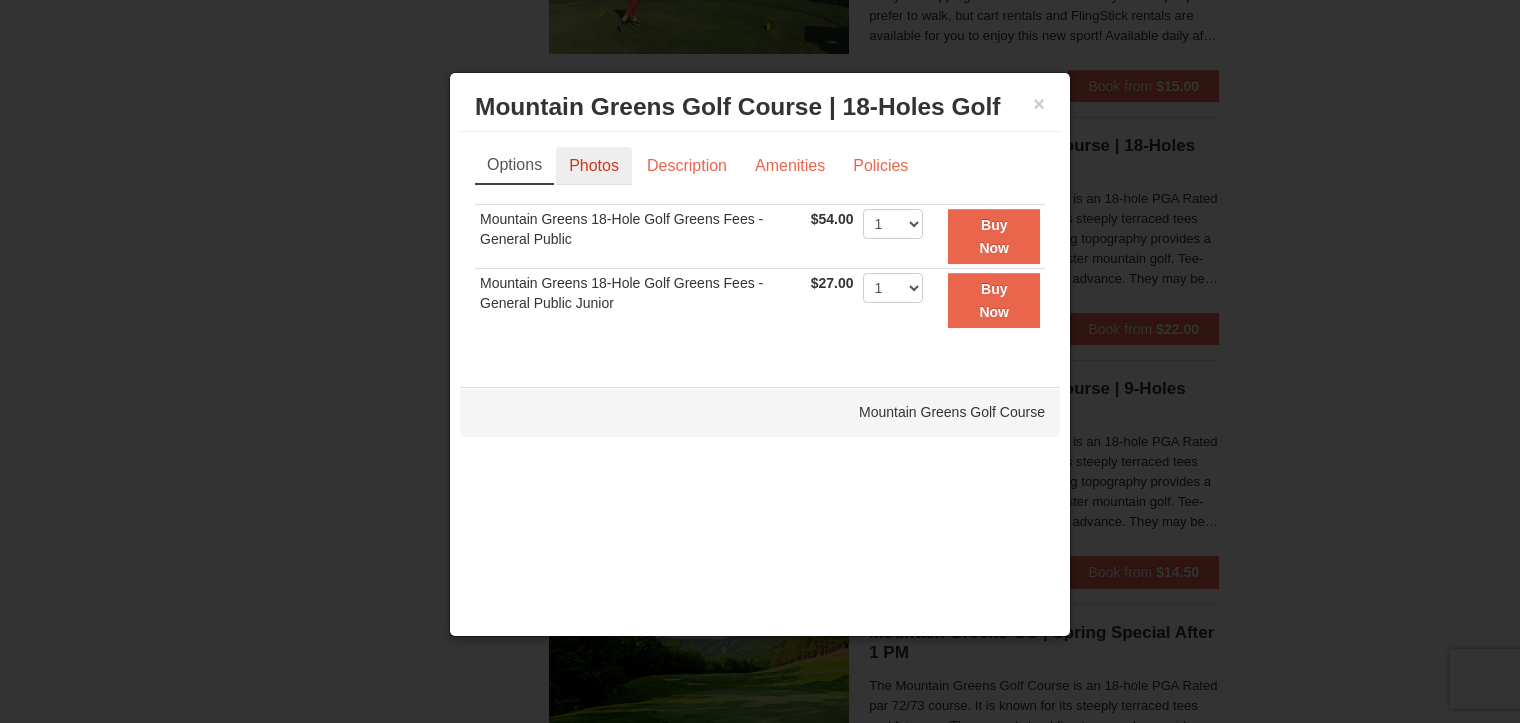 click on "Photos" at bounding box center [594, 166] 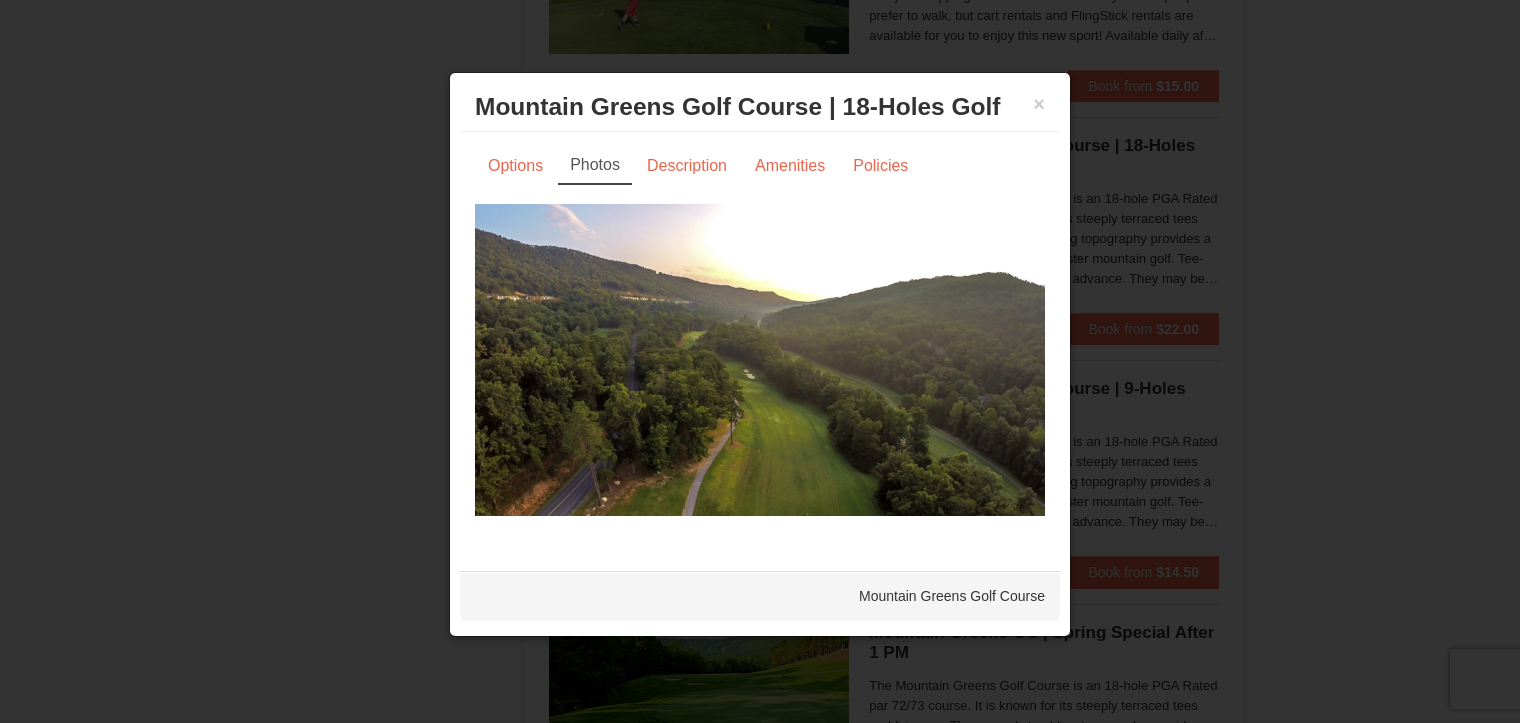 click at bounding box center [760, 360] 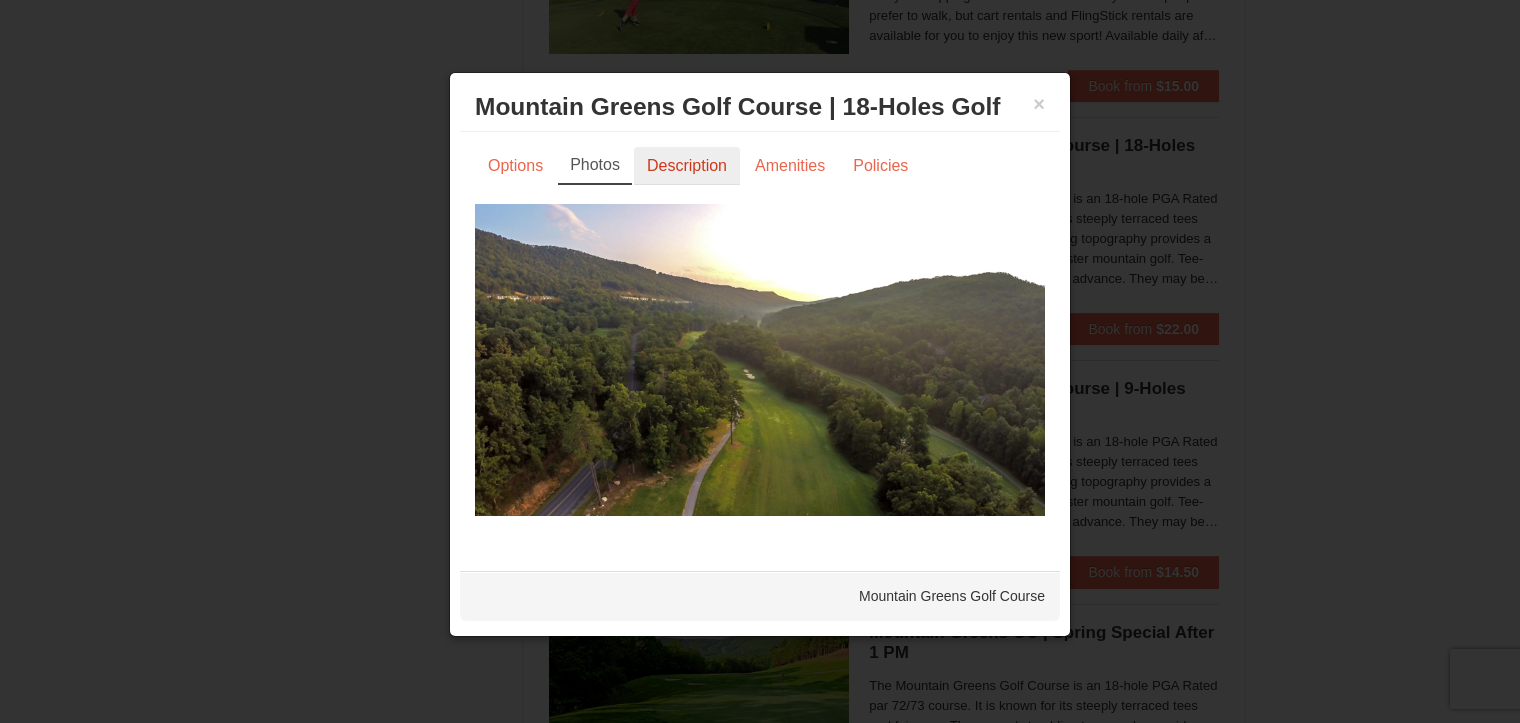 click on "Description" at bounding box center [687, 166] 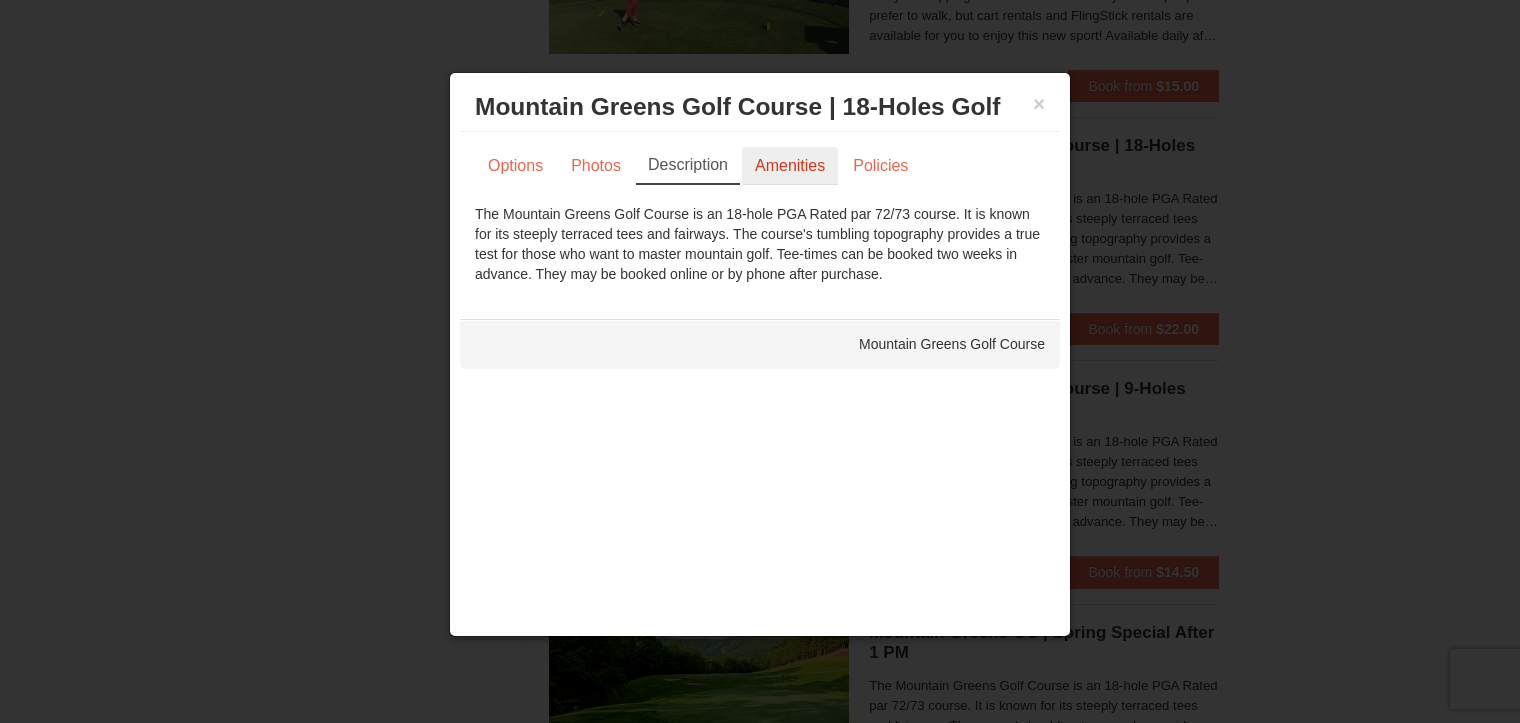 click on "Amenities" at bounding box center (790, 166) 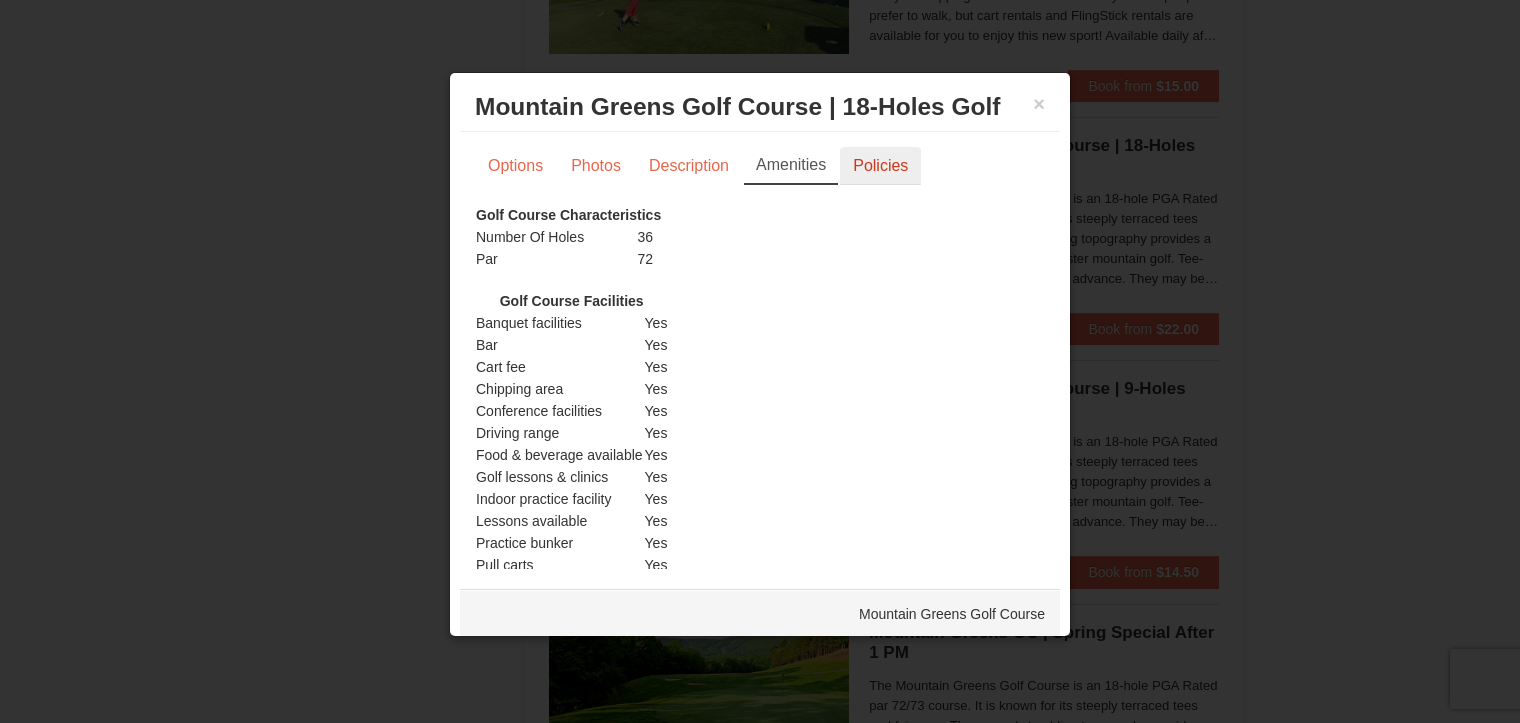 click on "Policies" at bounding box center (880, 166) 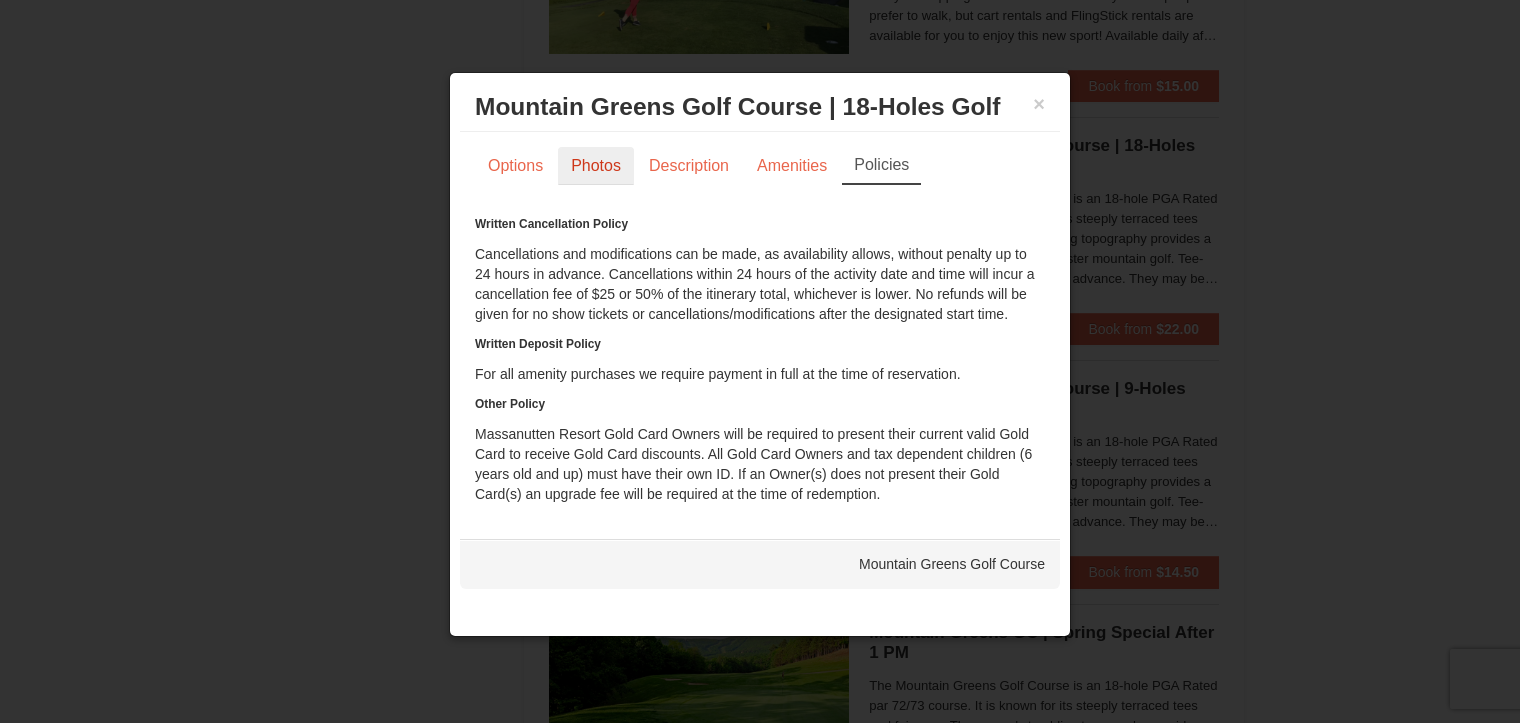 click on "Photos" at bounding box center [596, 166] 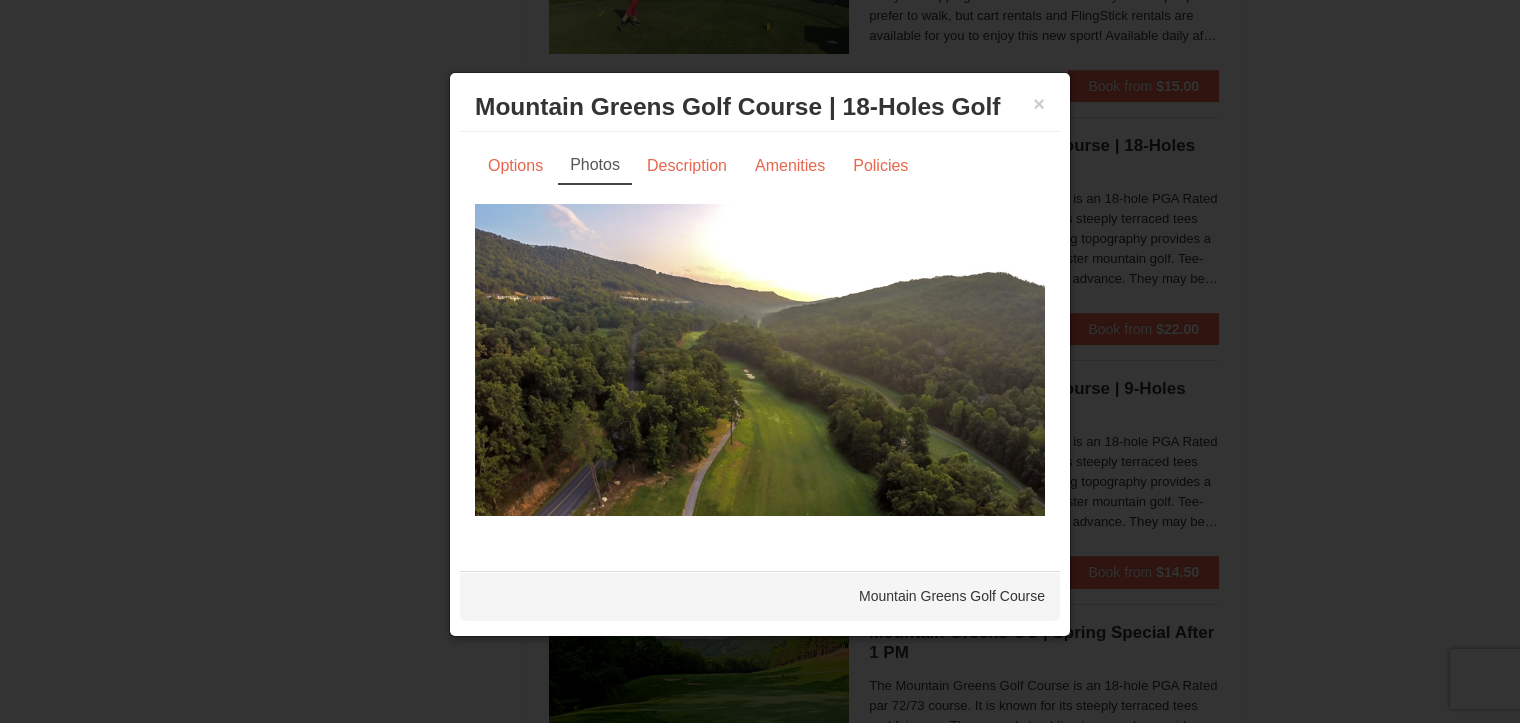 click at bounding box center [760, 360] 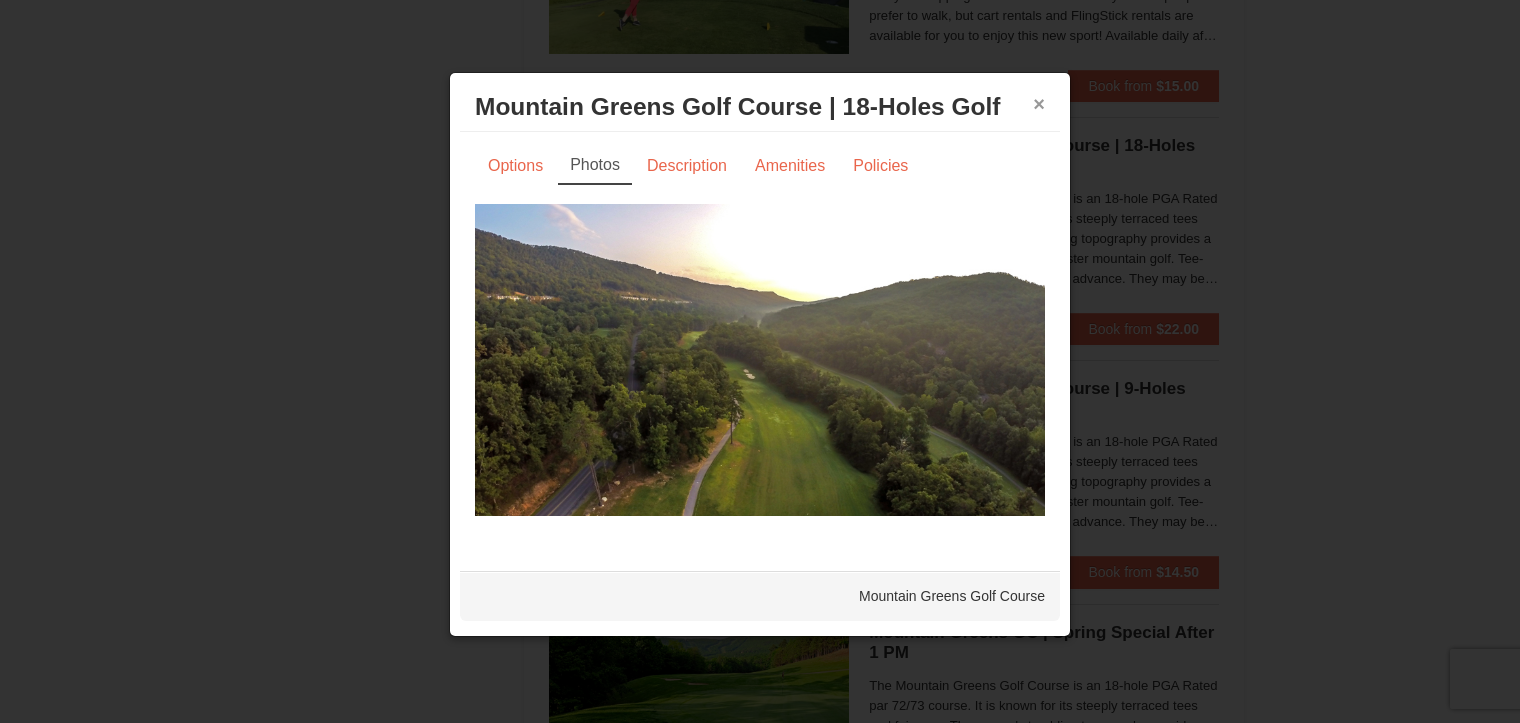 click on "×" at bounding box center [1039, 104] 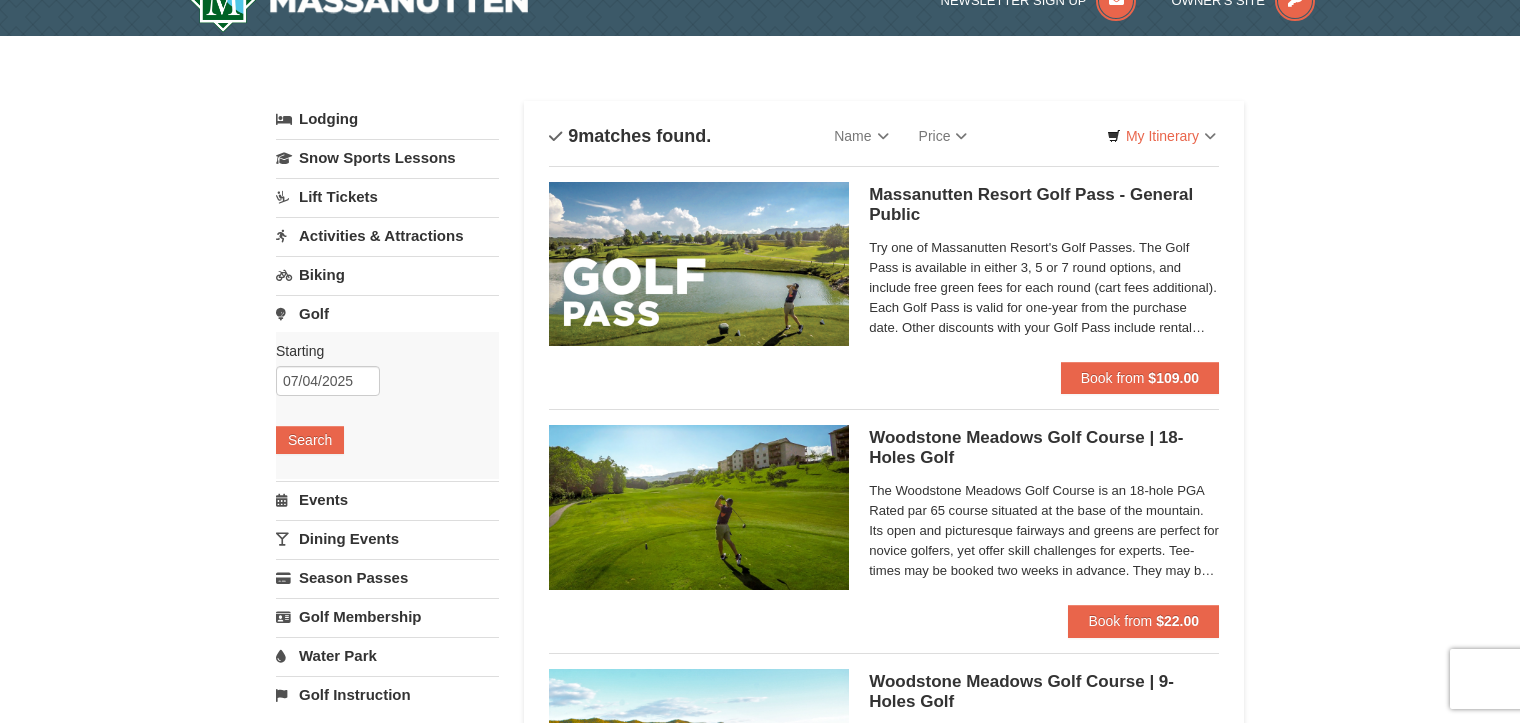 scroll, scrollTop: 0, scrollLeft: 0, axis: both 